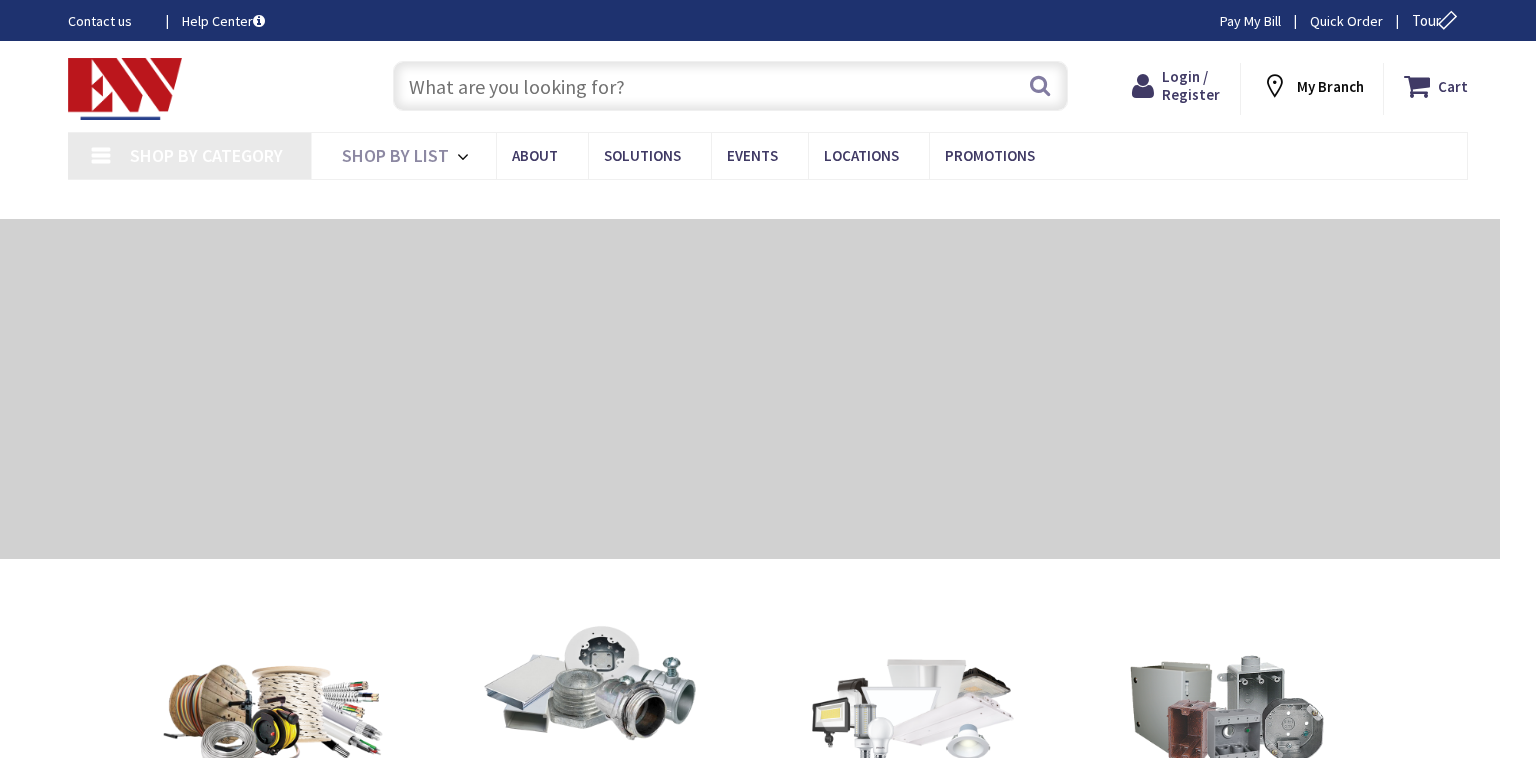 scroll, scrollTop: 0, scrollLeft: 0, axis: both 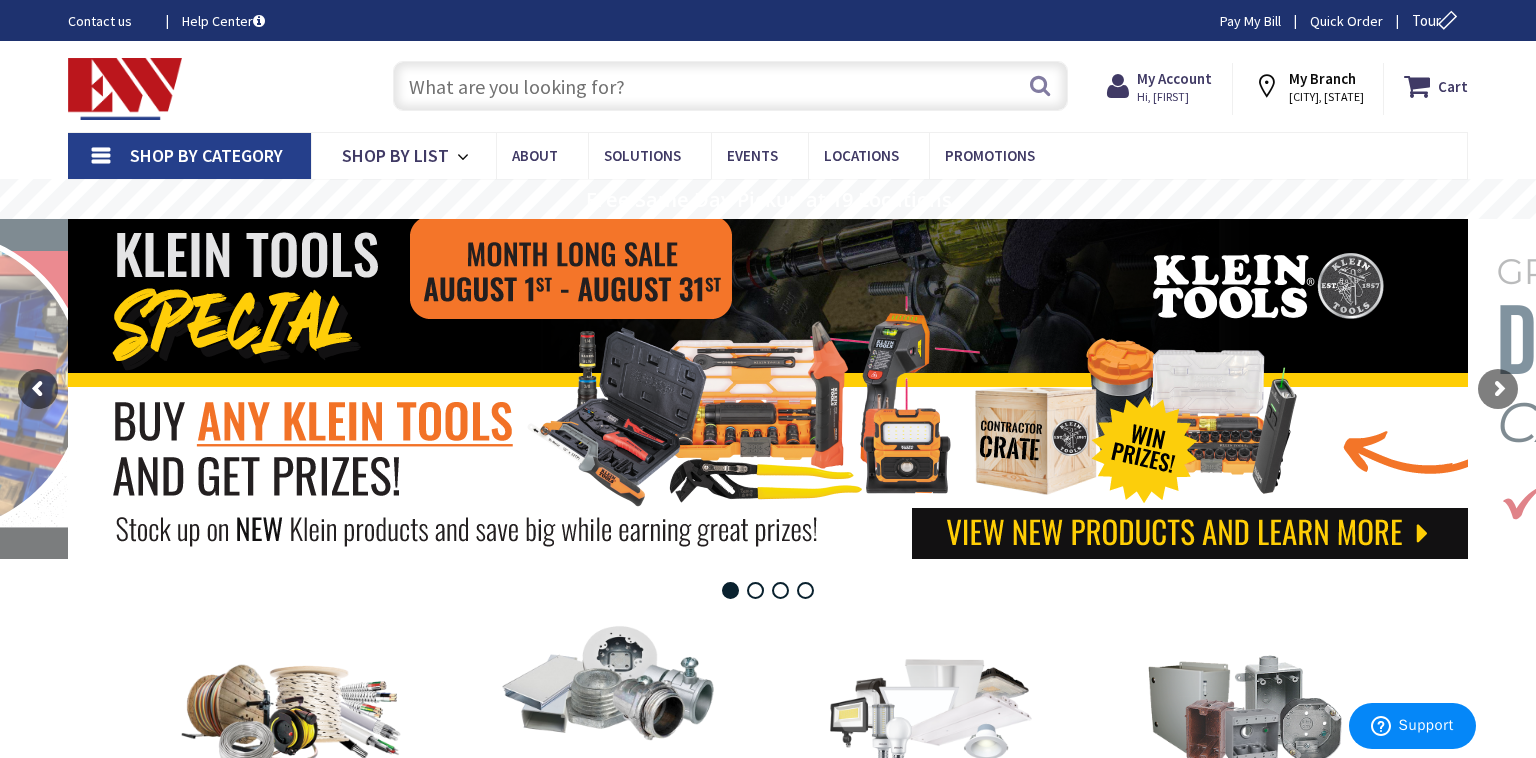 click at bounding box center (730, 86) 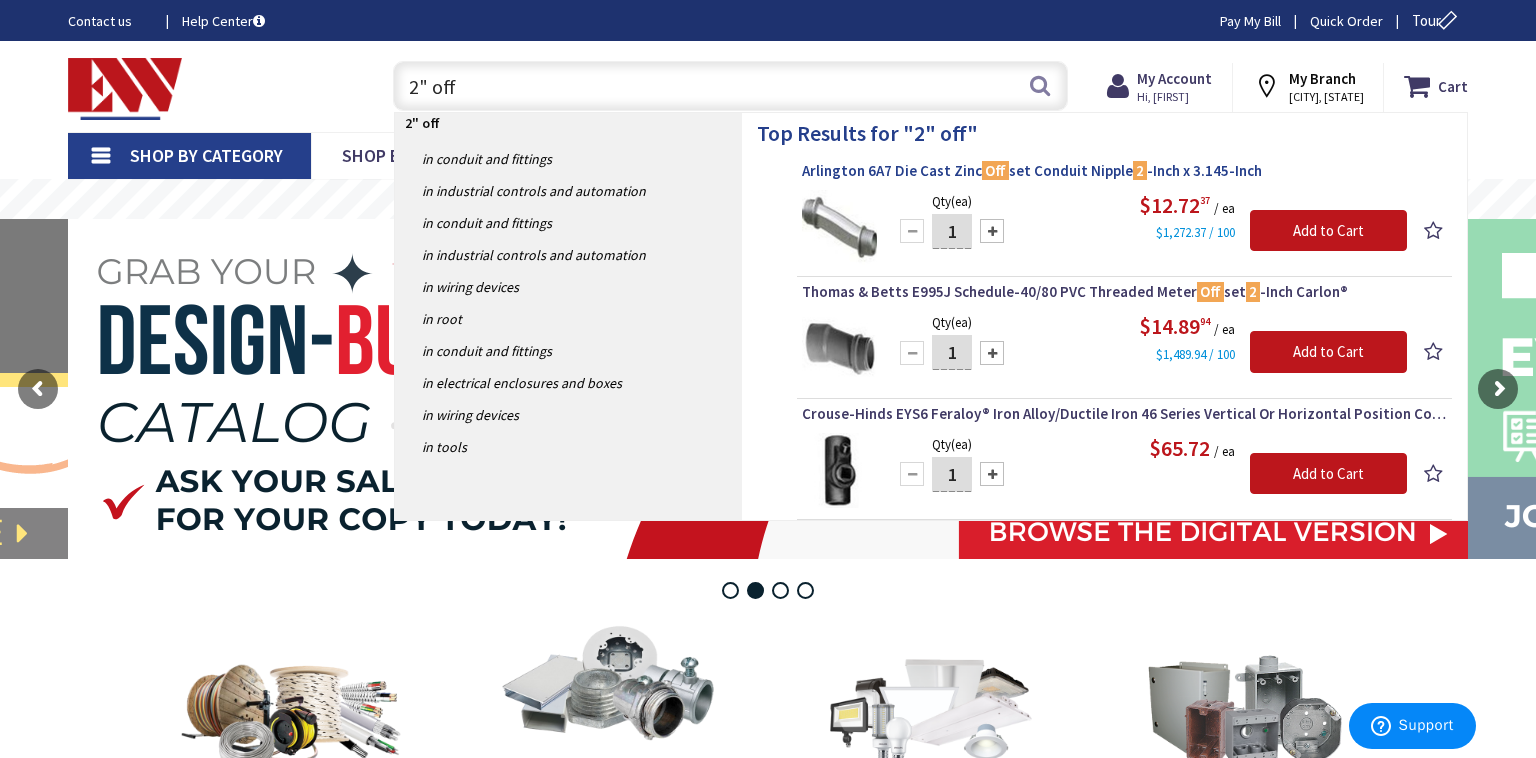 type on "2" off" 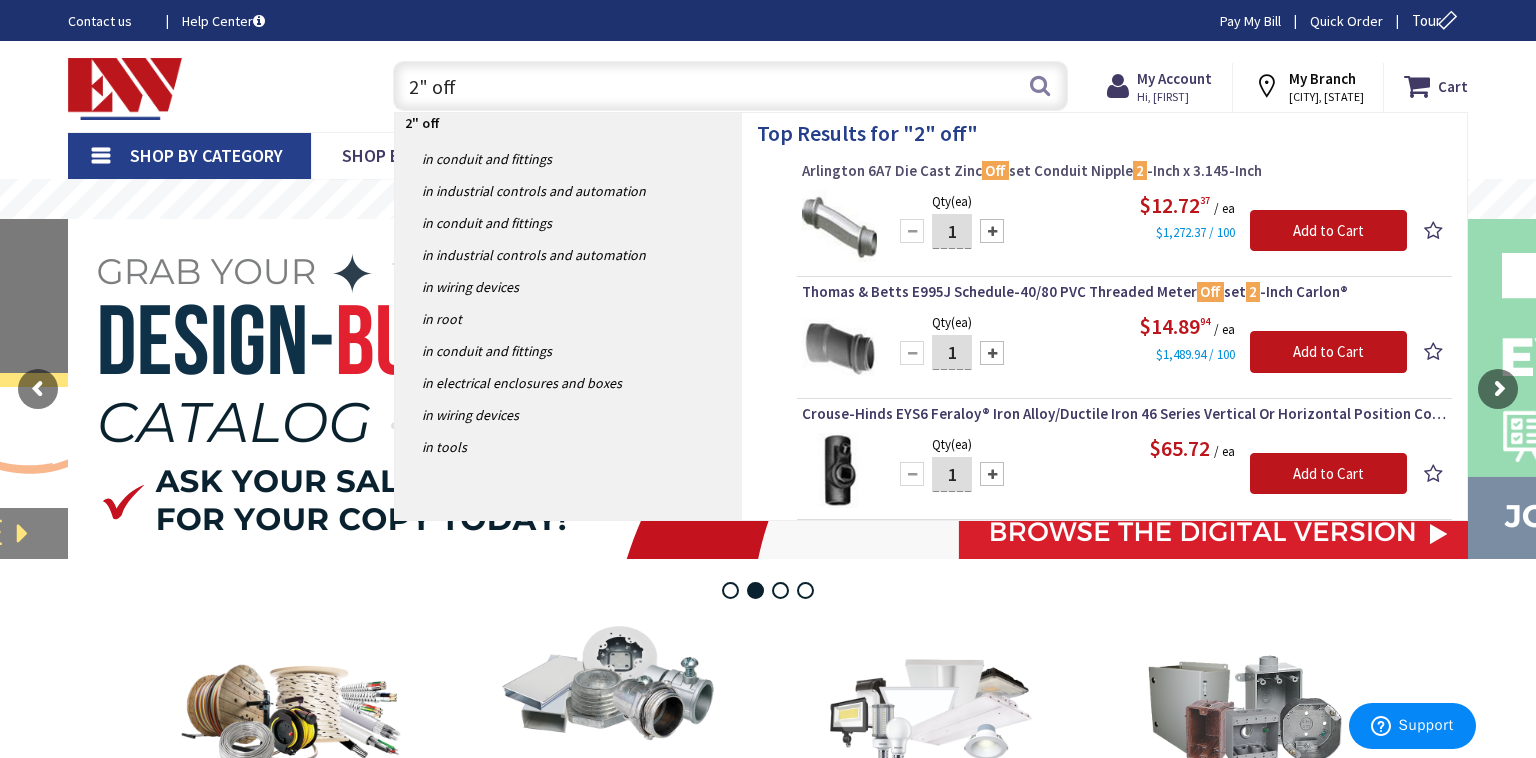 click on "Arlington 6A7 Die Cast Zinc  Off set Conduit Nipple  2 -Inch x 3.145-Inch" at bounding box center (1124, 171) 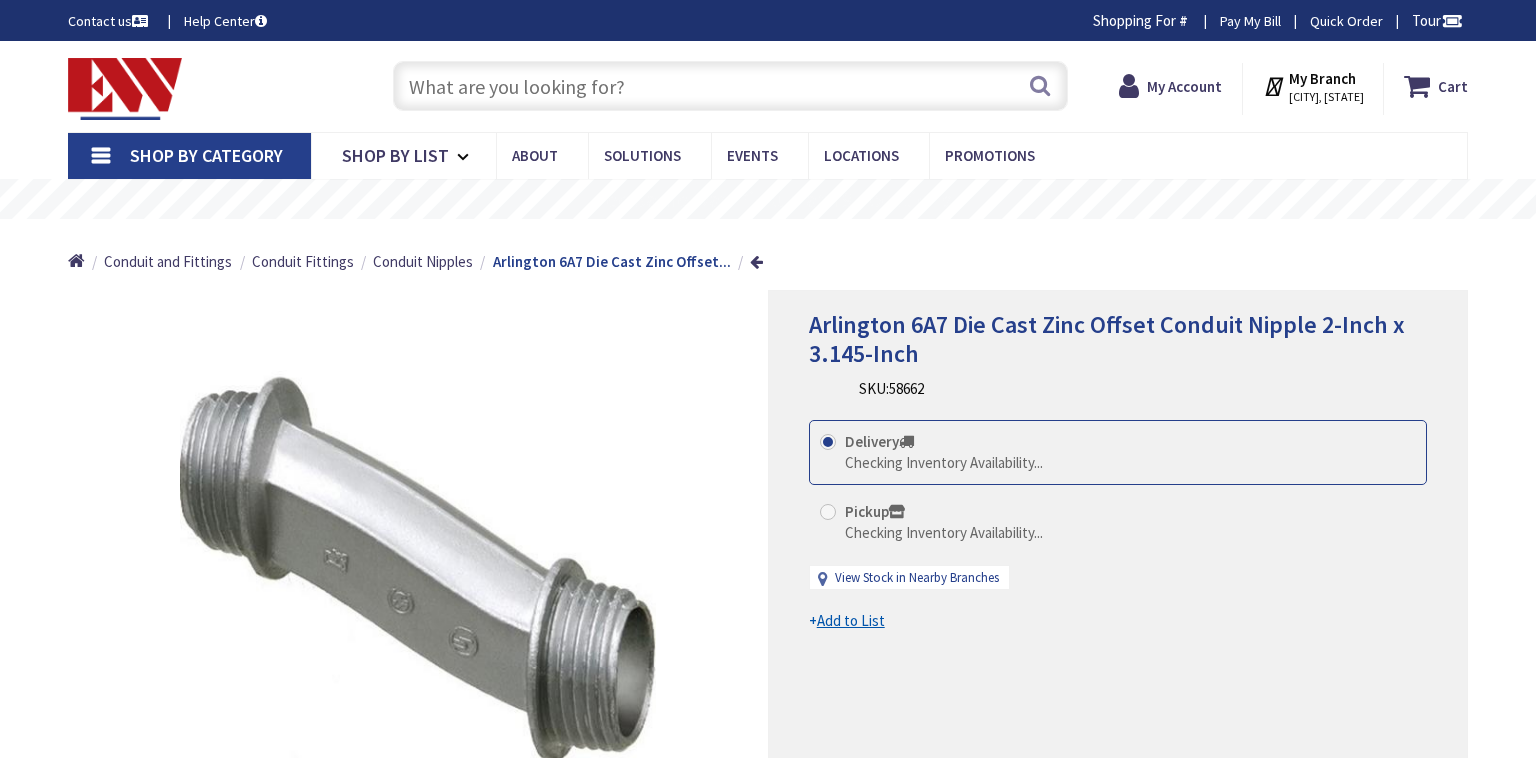 scroll, scrollTop: 50, scrollLeft: 0, axis: vertical 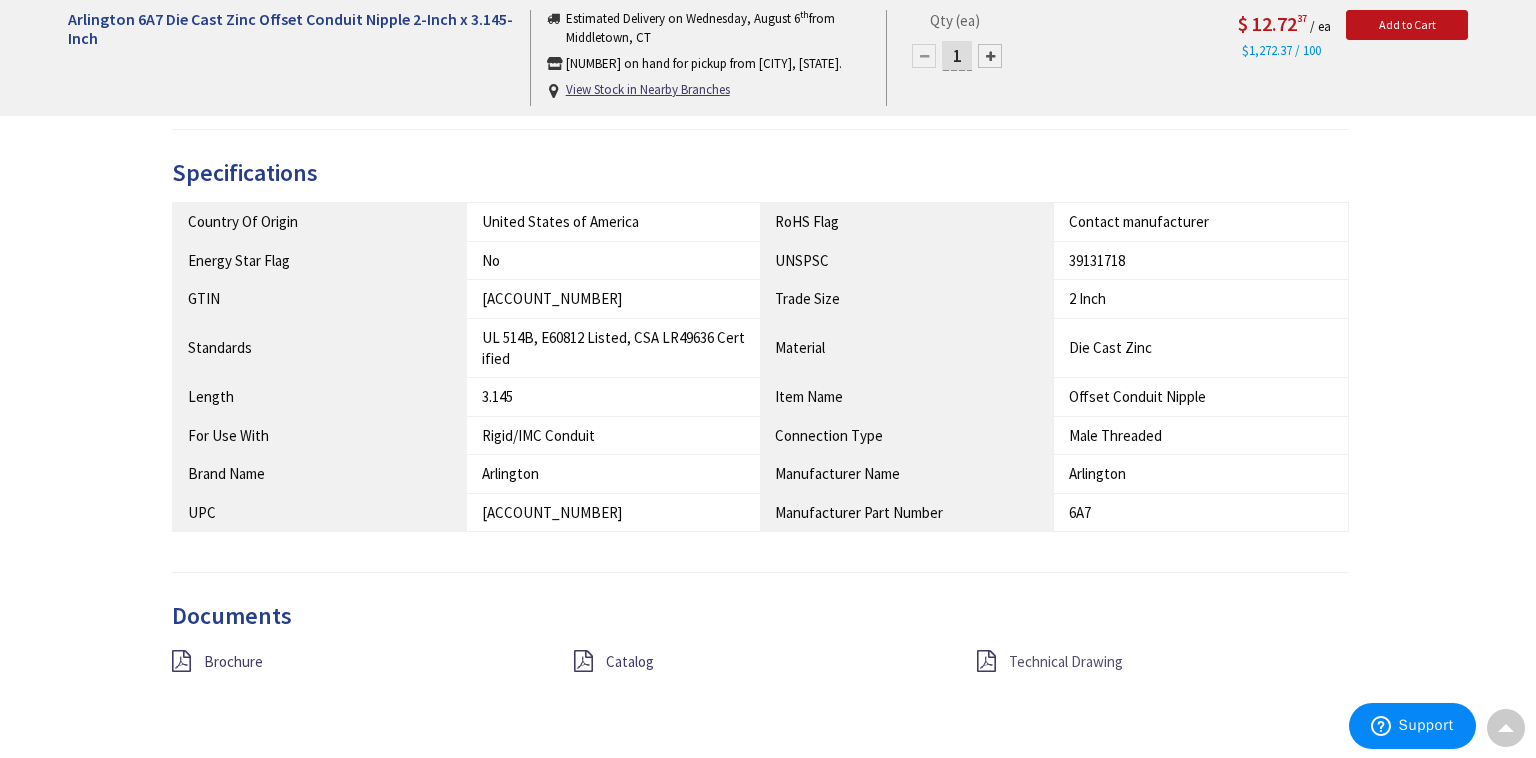click on "Technical Drawing" at bounding box center [1066, 661] 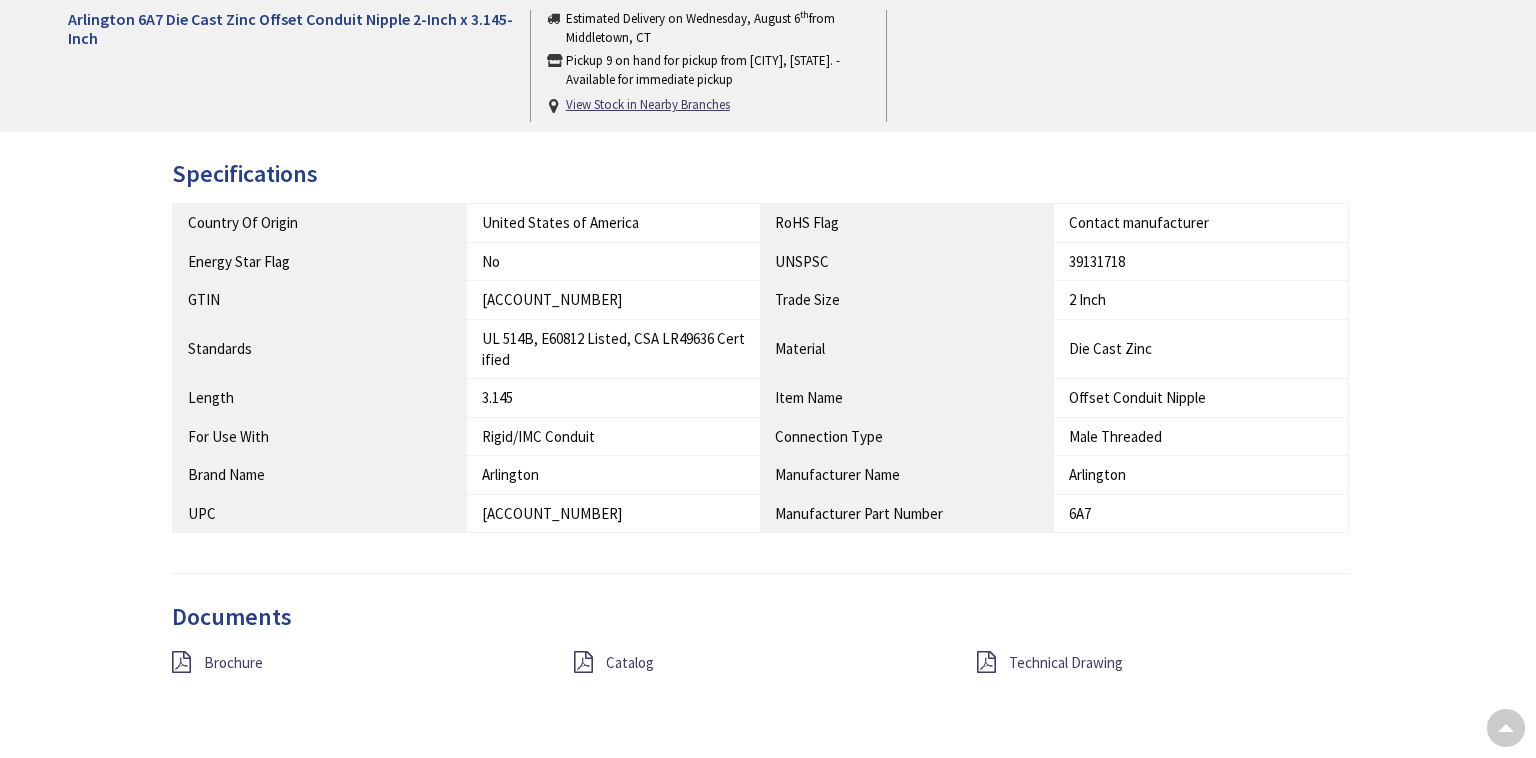 scroll, scrollTop: 1034, scrollLeft: 0, axis: vertical 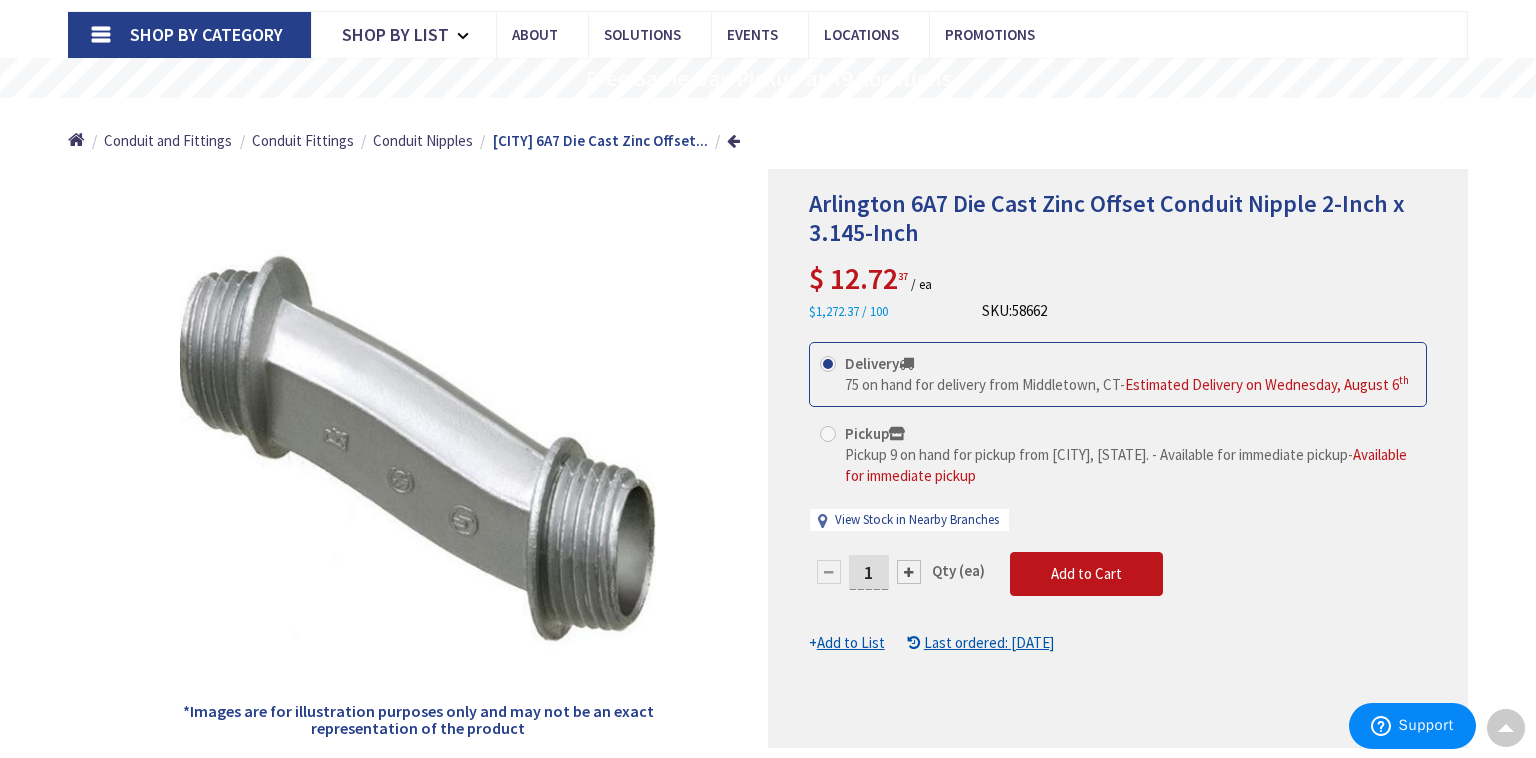 click on "Delivery
75 on hand for delivery from Middletown, CT
-  Estimated Delivery on Wednesday, August 6 th" at bounding box center (1118, 374) 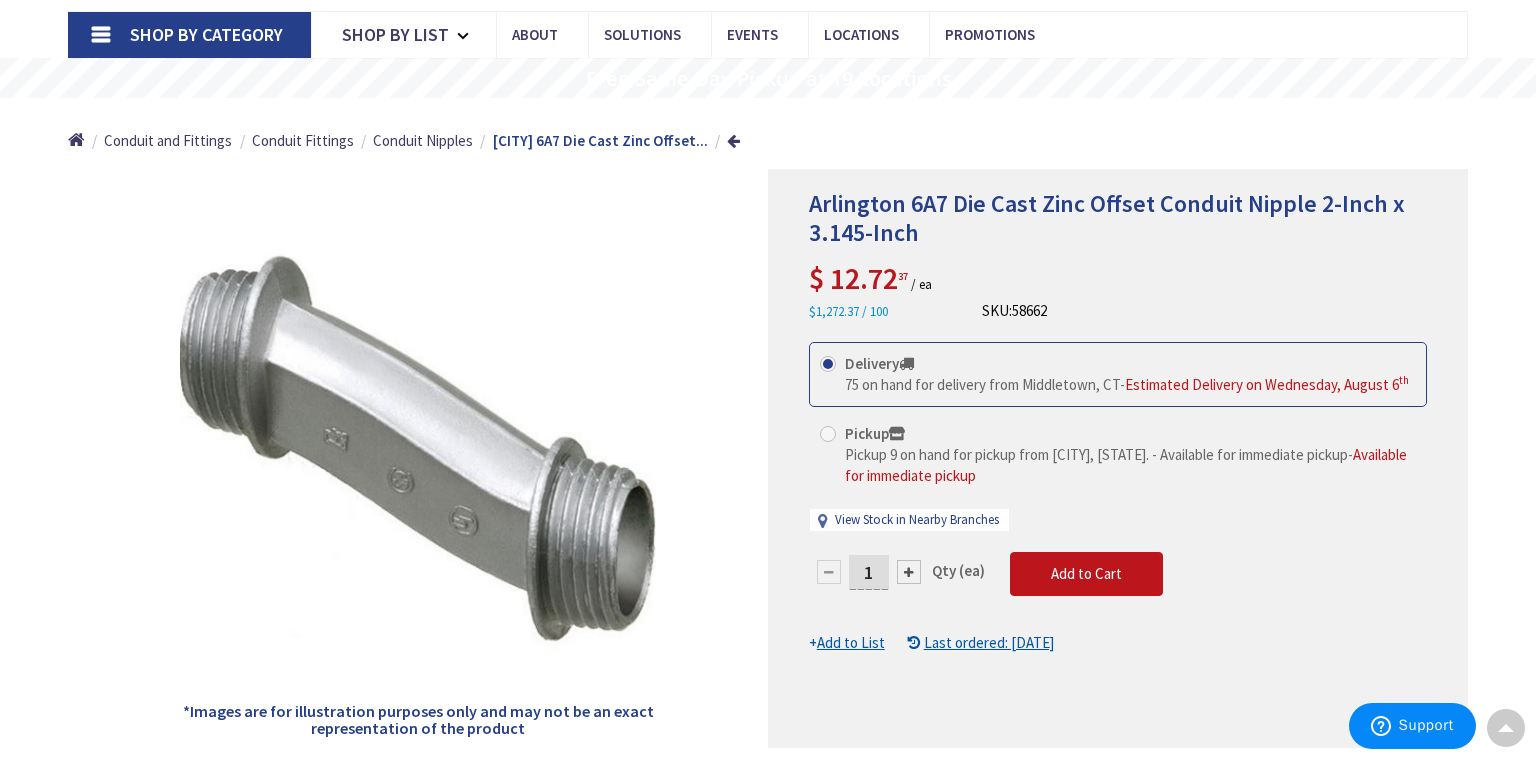 click at bounding box center (828, 434) 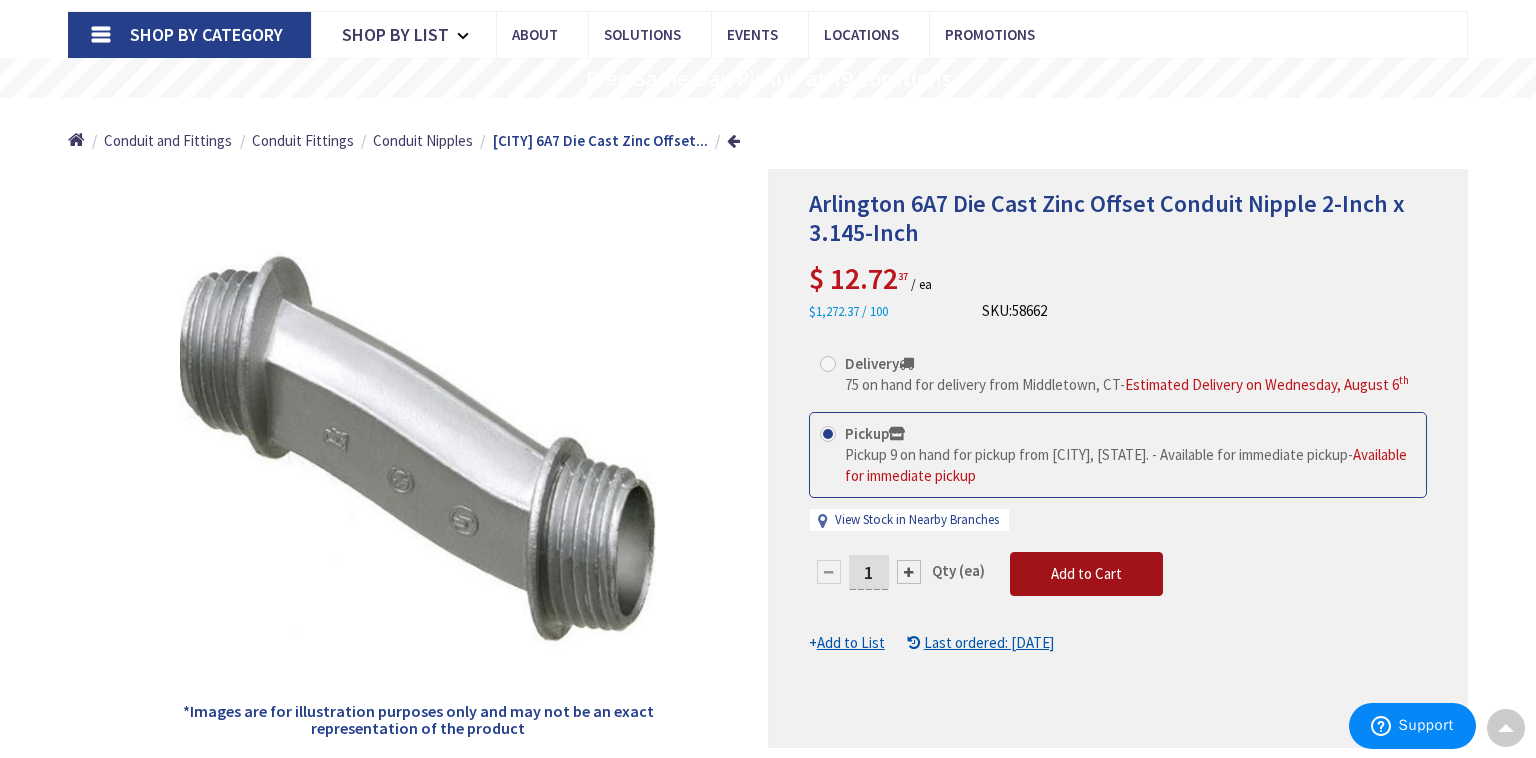 click on "Add to Cart" at bounding box center [1086, 573] 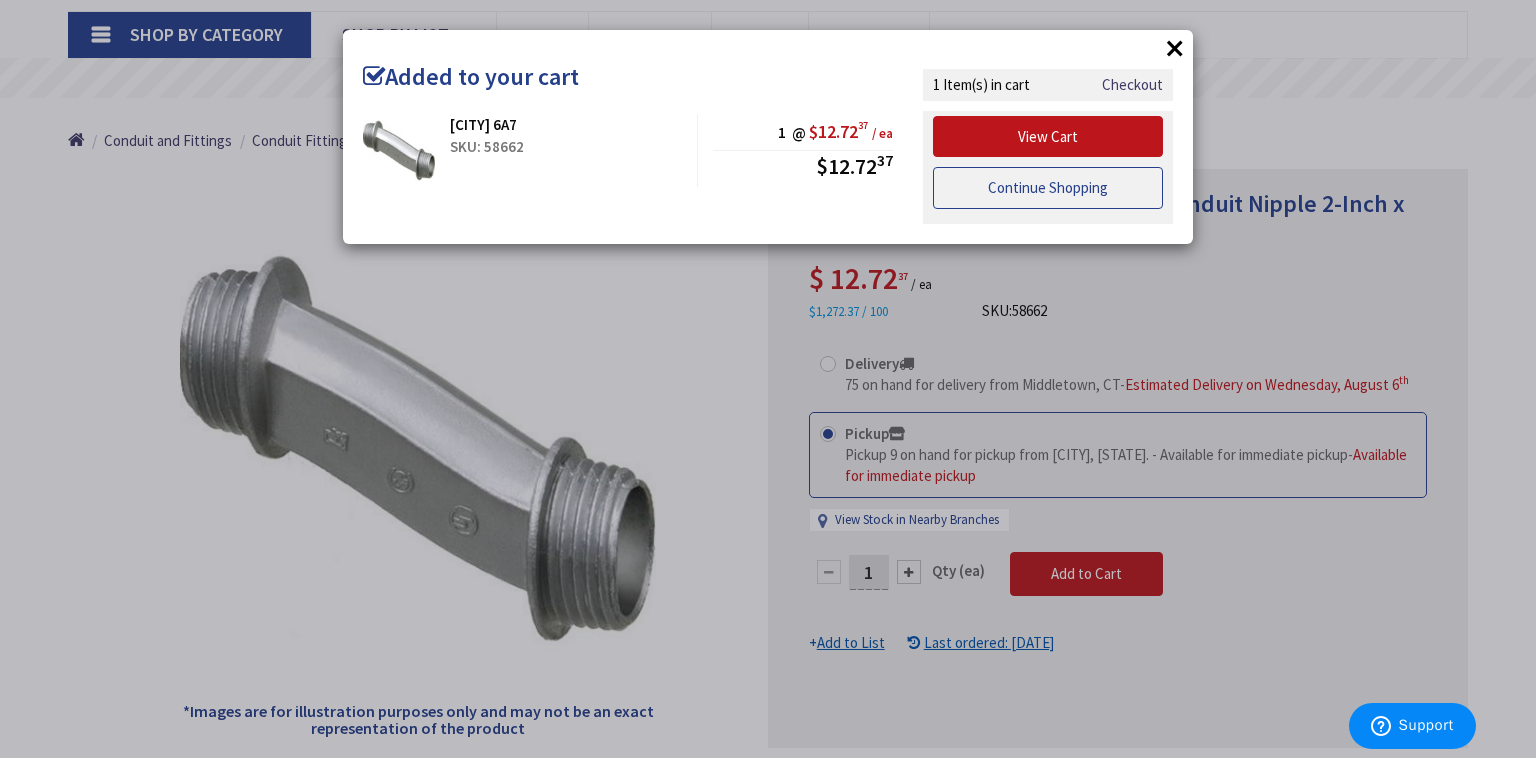 click on "Continue Shopping" at bounding box center [1048, 188] 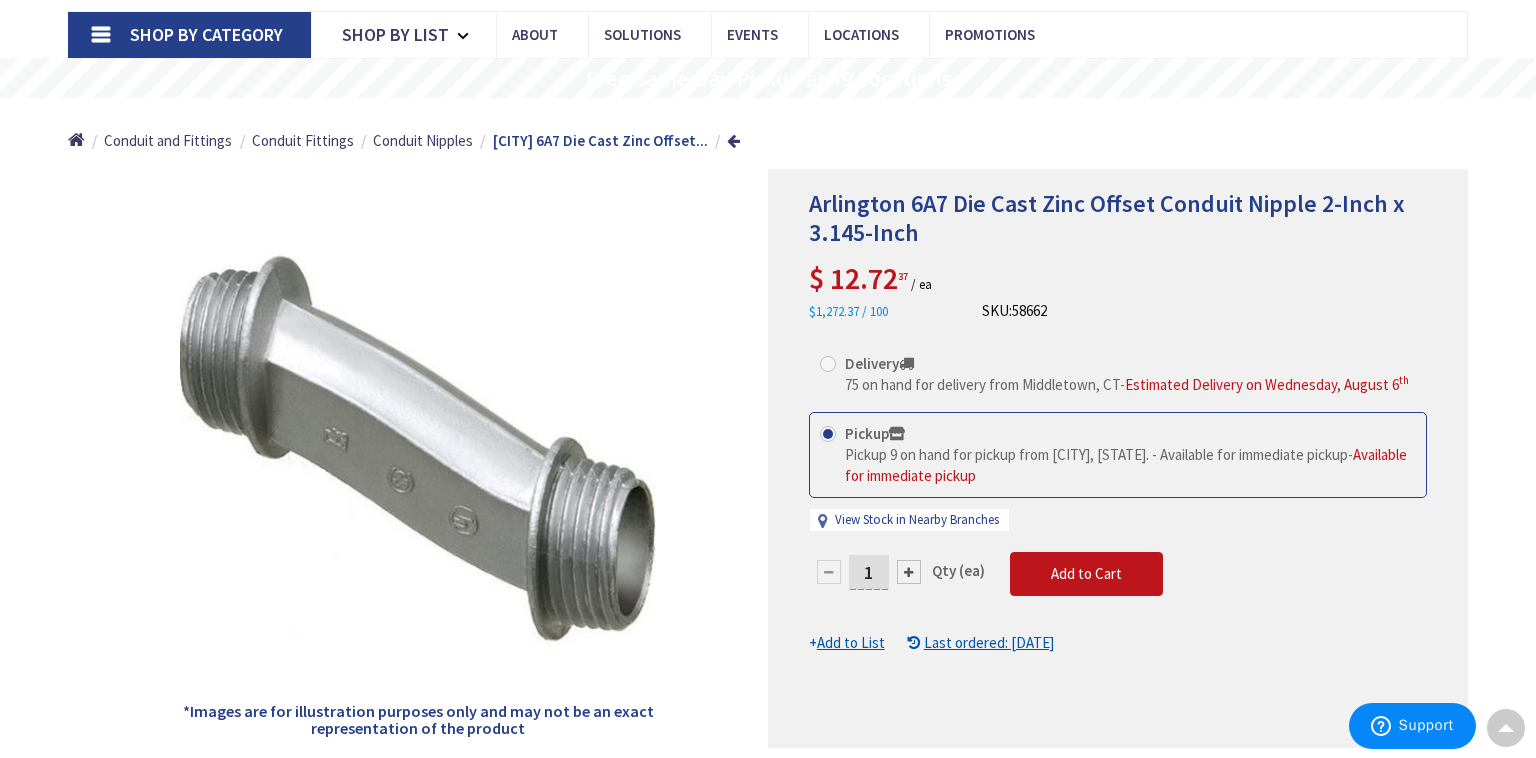 scroll, scrollTop: 0, scrollLeft: 0, axis: both 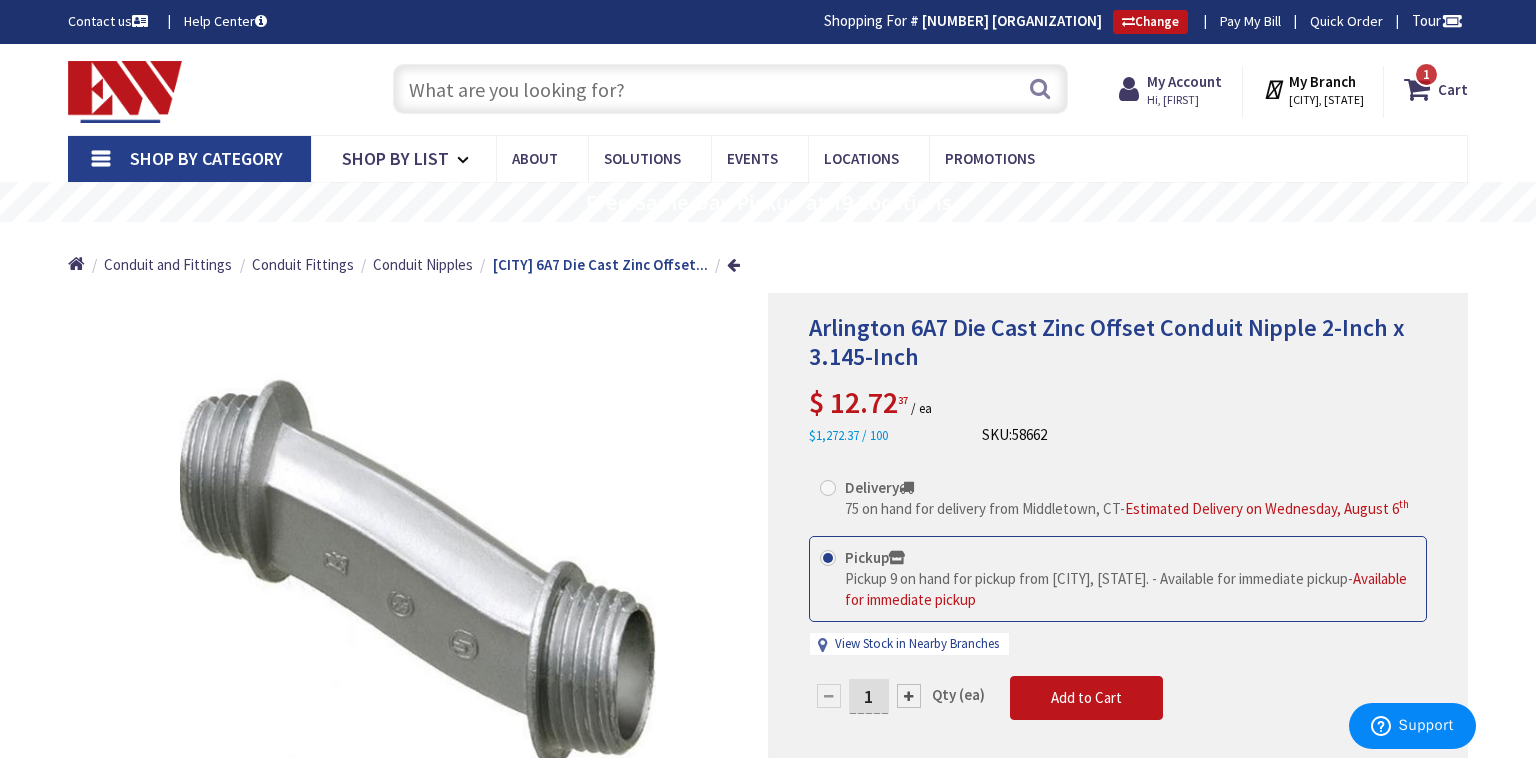 click at bounding box center (730, 89) 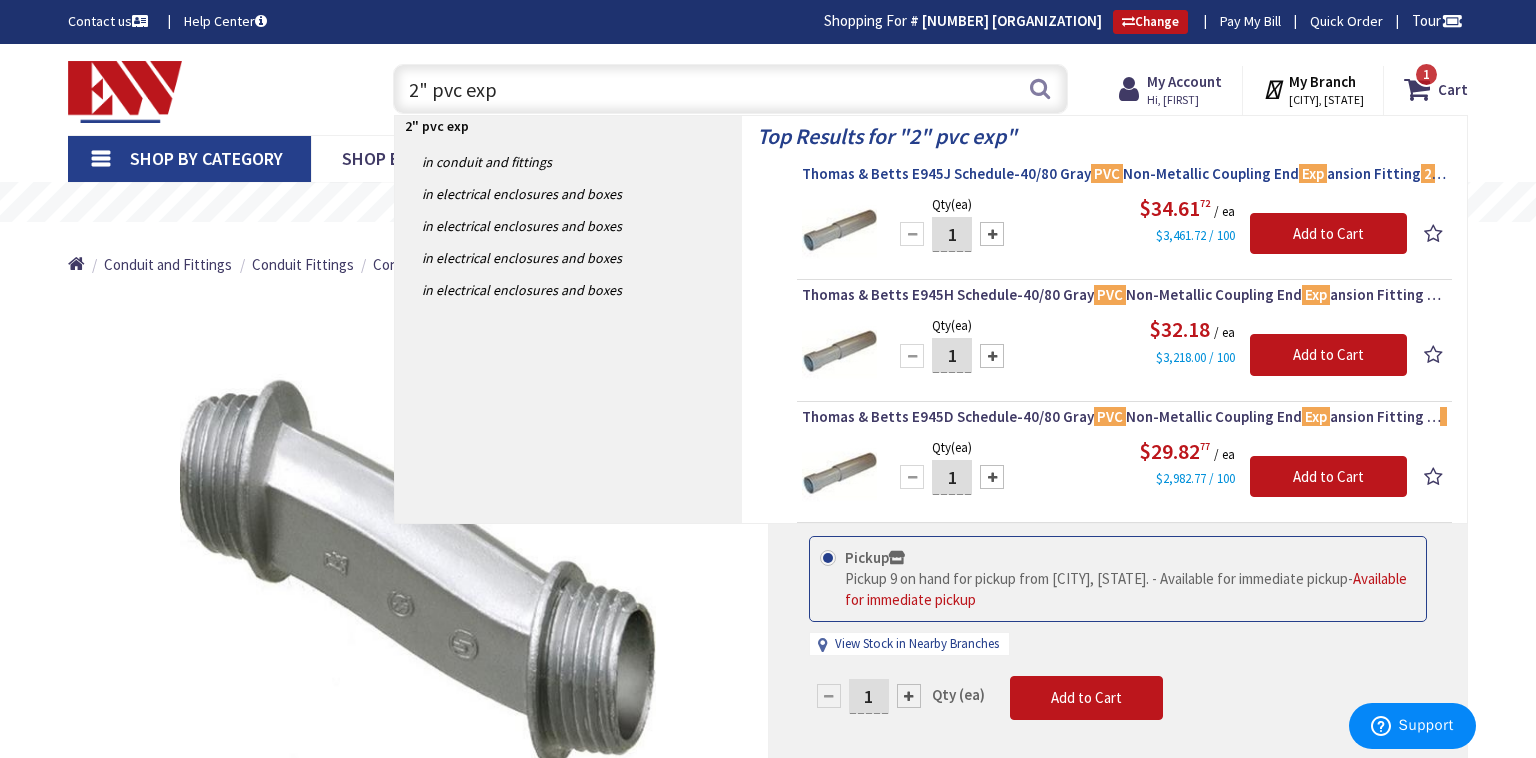 type on "2" pvc exp" 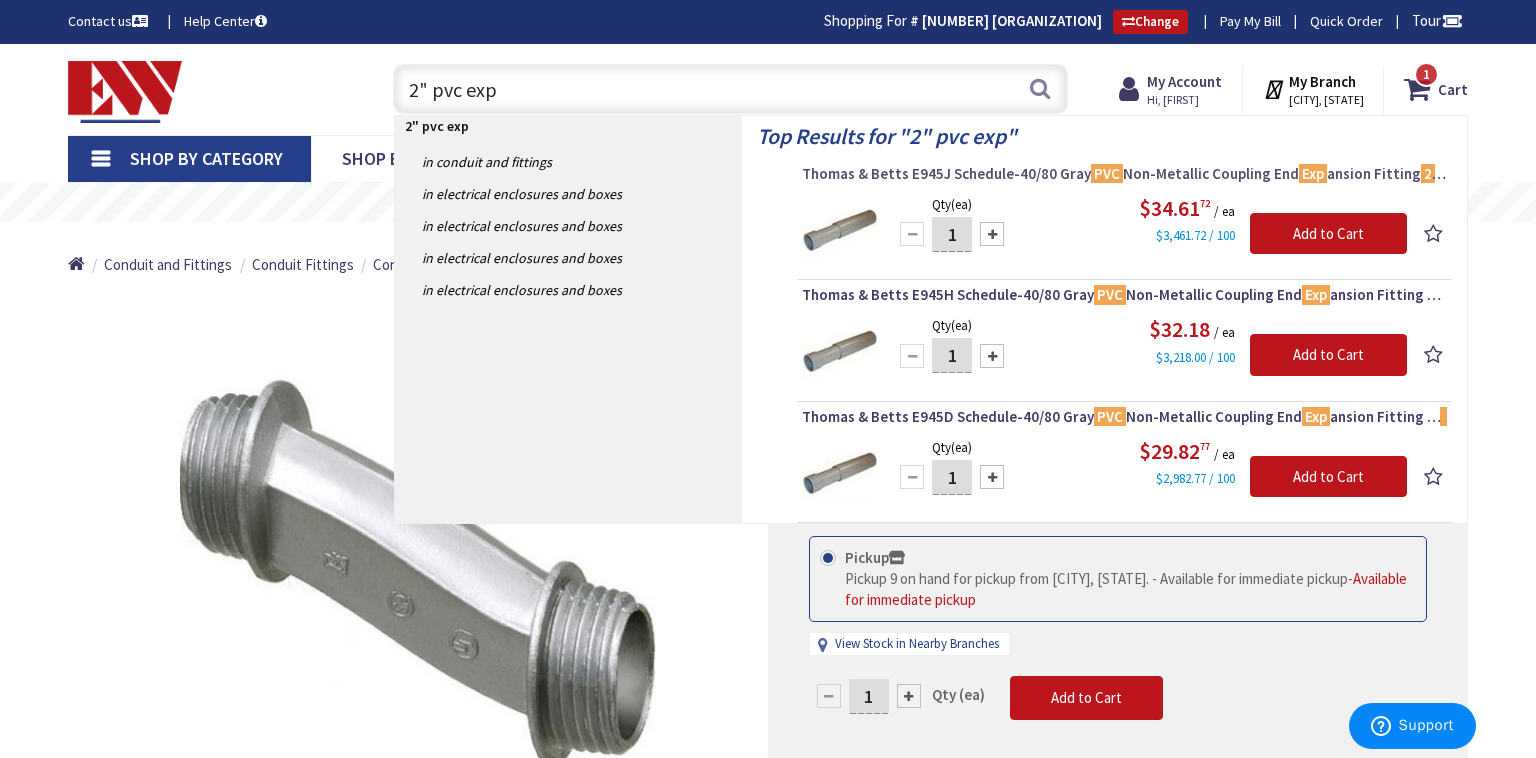 click on "Thomas & Betts E945J Schedule-40/80 Gray  PVC  Non-Metallic Coupling End  Exp ansion Fitting  2 -Inch Carlon®" at bounding box center [1124, 174] 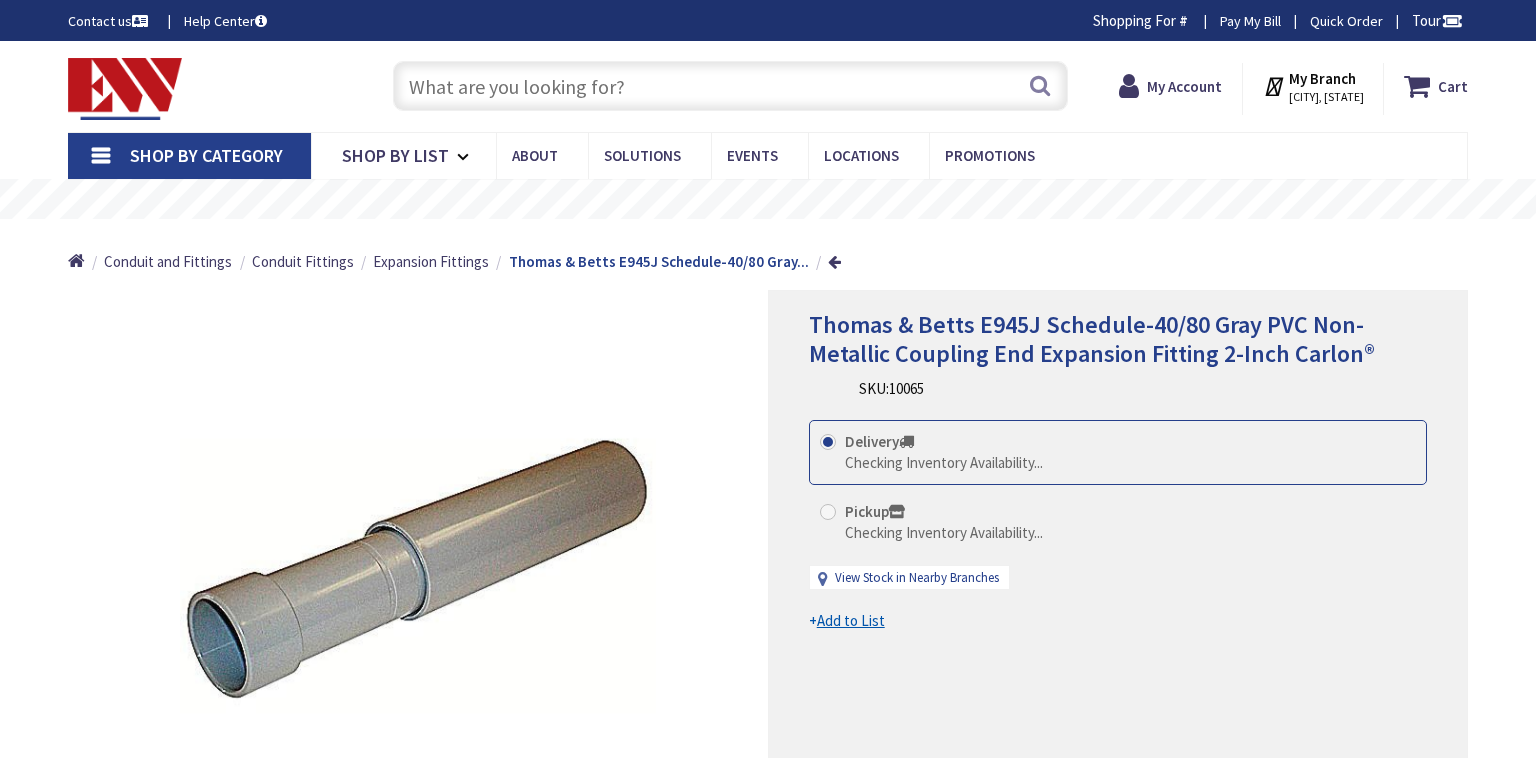 scroll, scrollTop: 0, scrollLeft: 0, axis: both 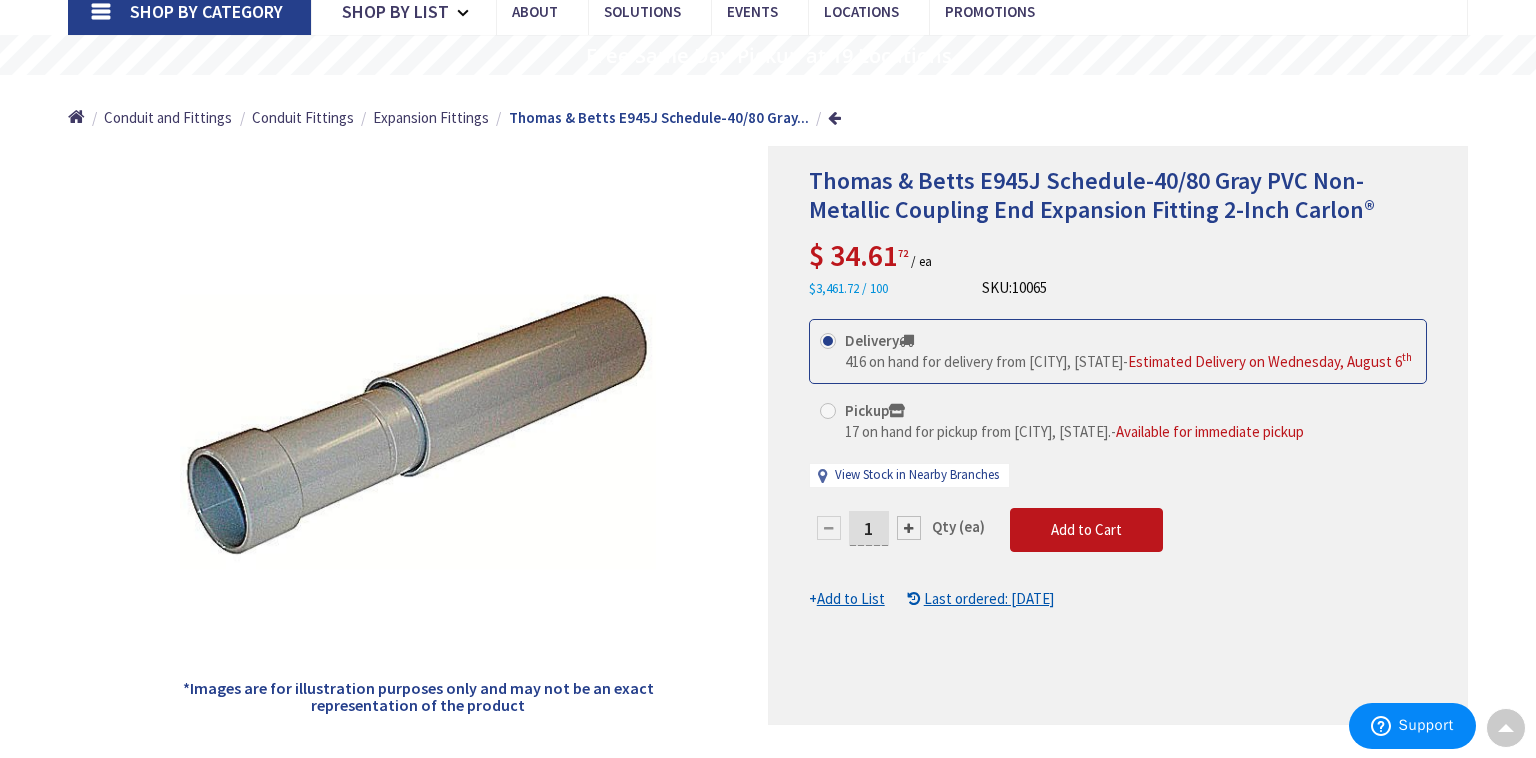 click on "Pickup" at bounding box center [875, 410] 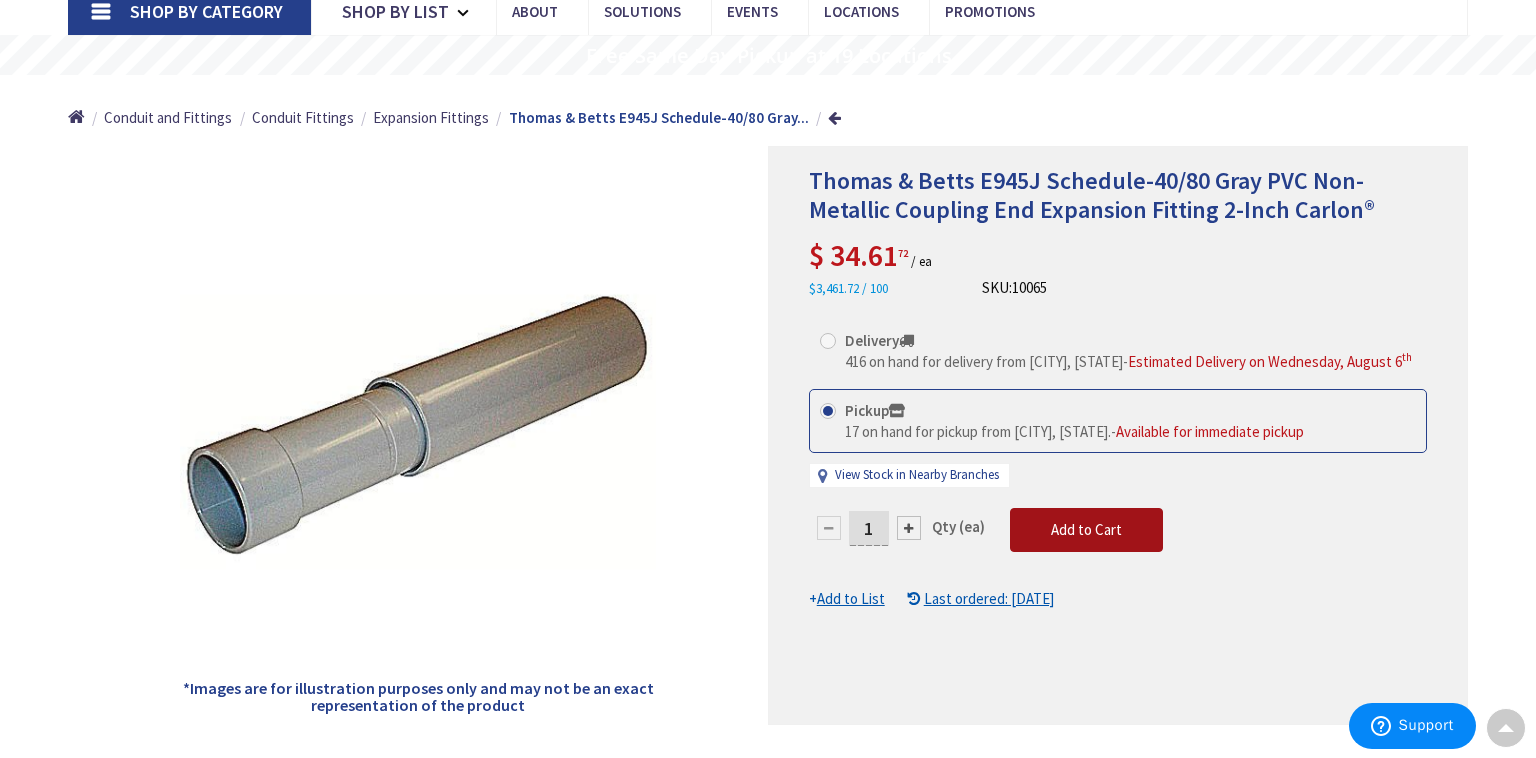click on "Add to Cart" at bounding box center (1086, 530) 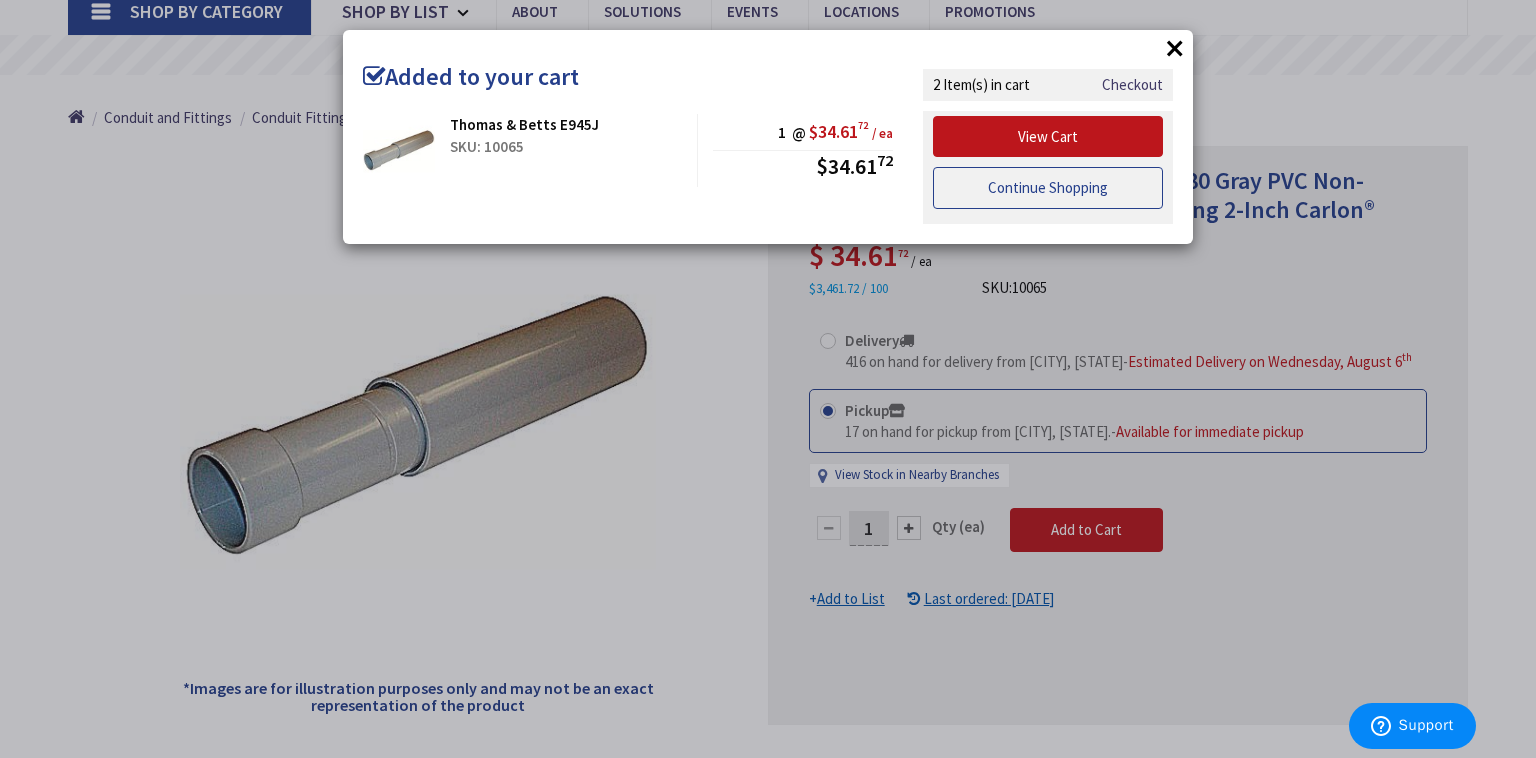 click on "Continue Shopping" at bounding box center (1048, 188) 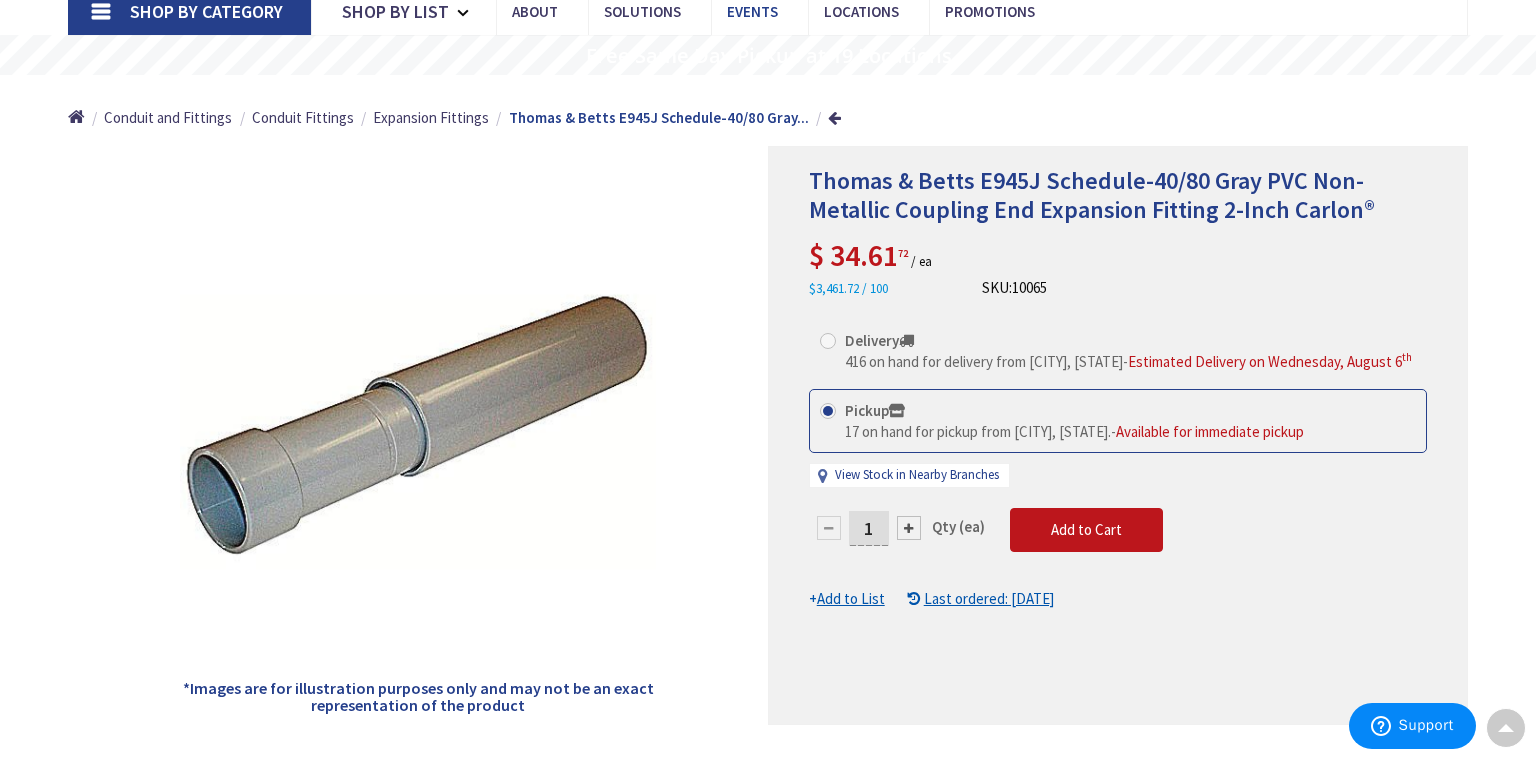 scroll, scrollTop: 0, scrollLeft: 0, axis: both 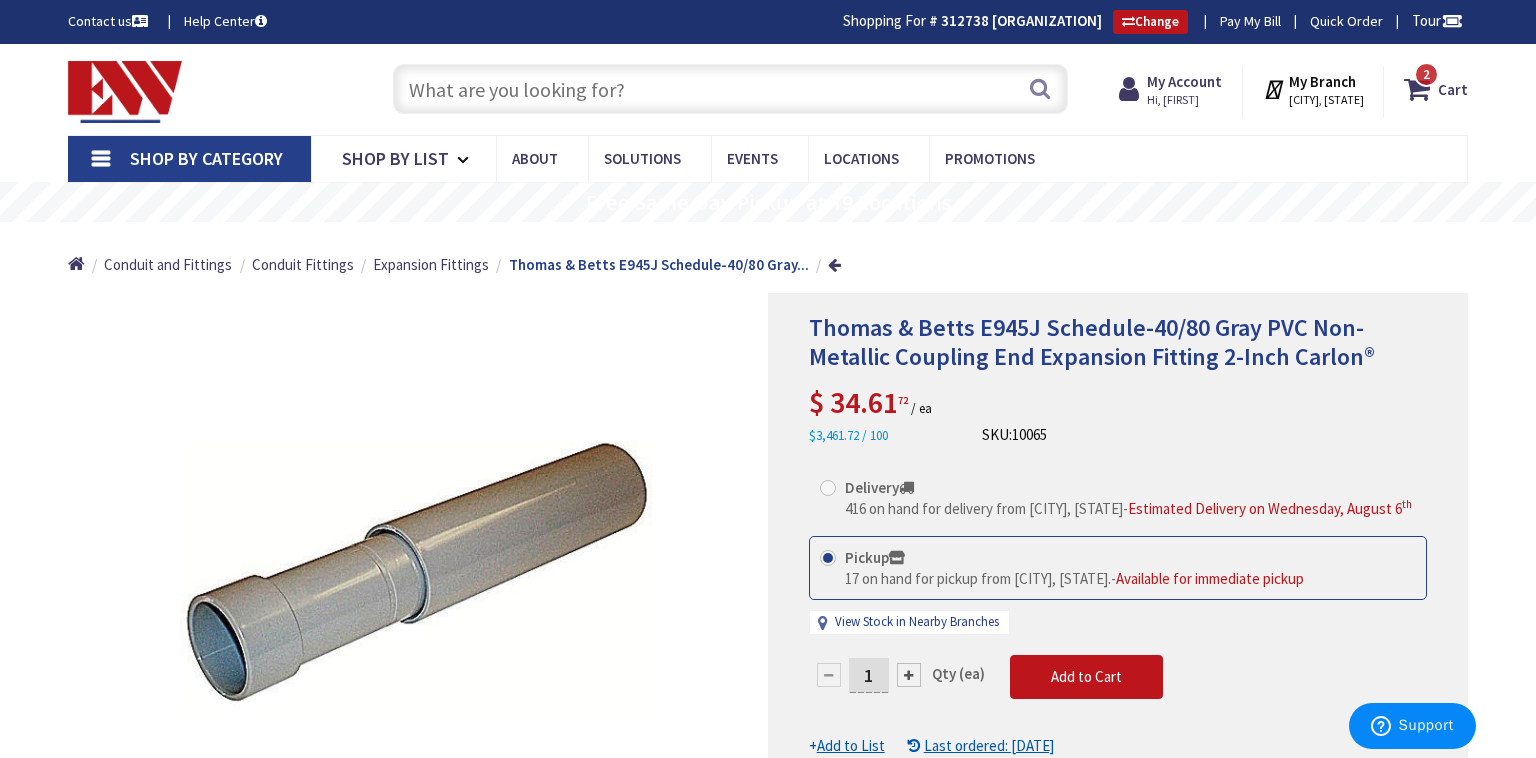 click at bounding box center (730, 89) 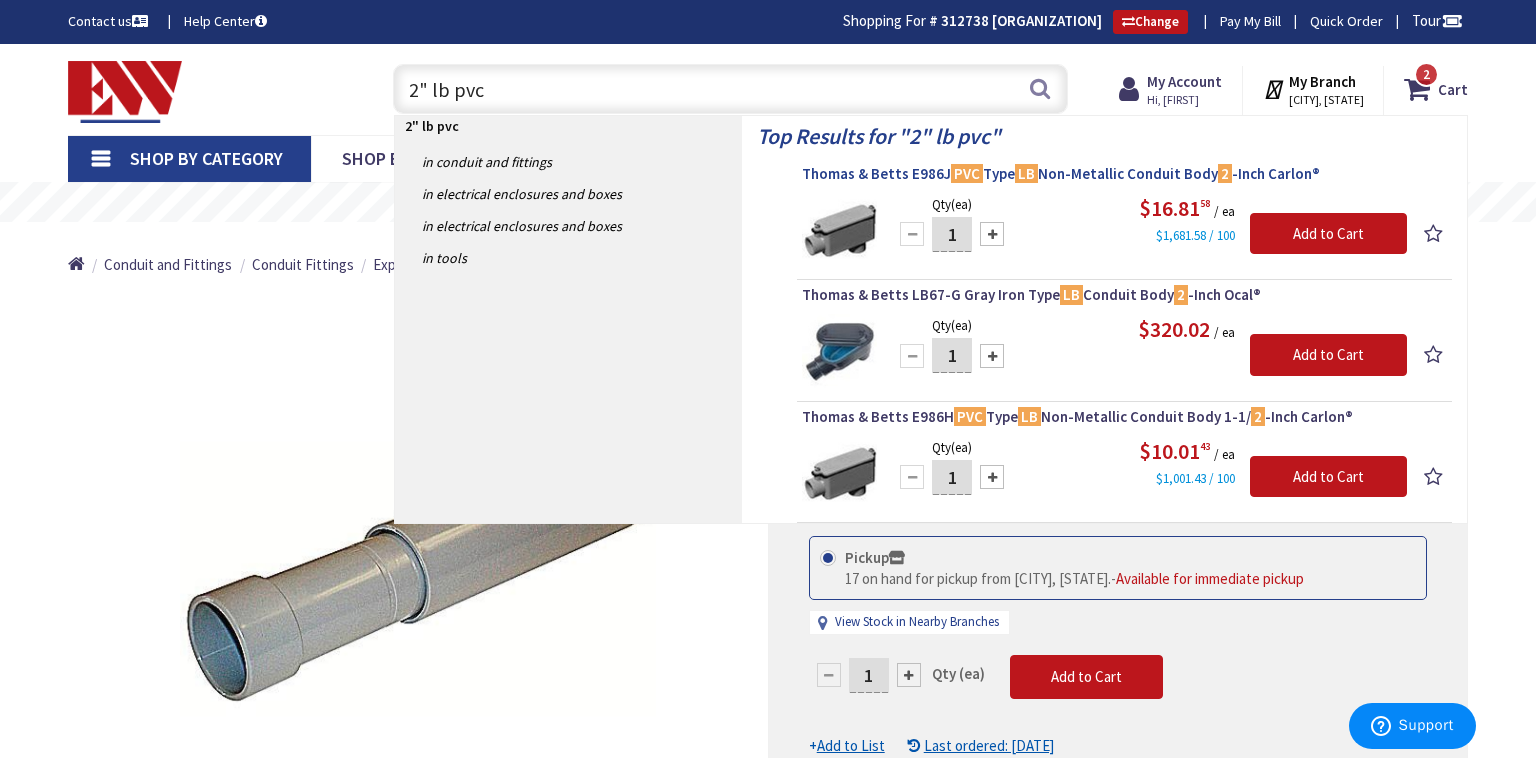 type on "2" lb pvc" 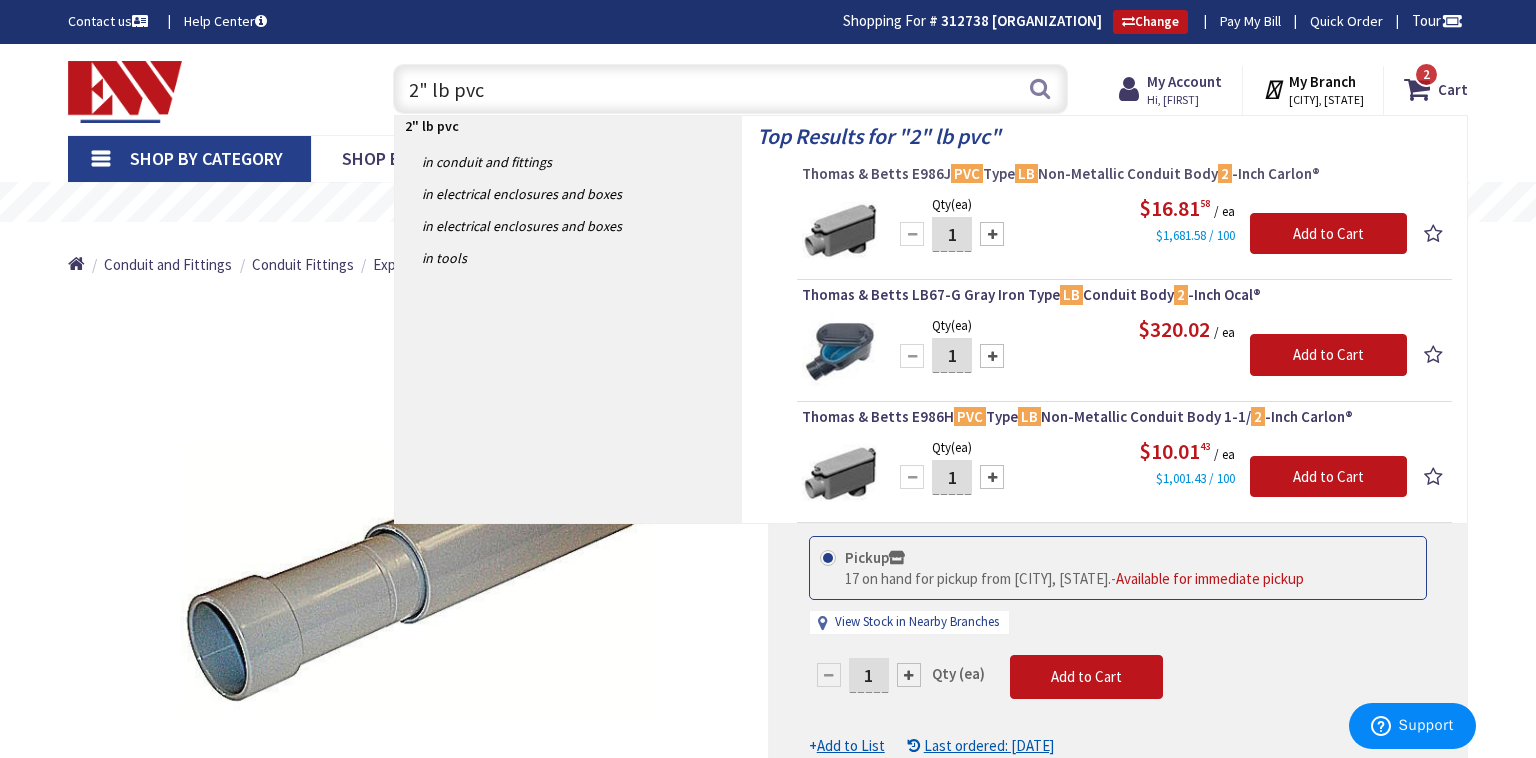 click on "PVC" at bounding box center (967, 173) 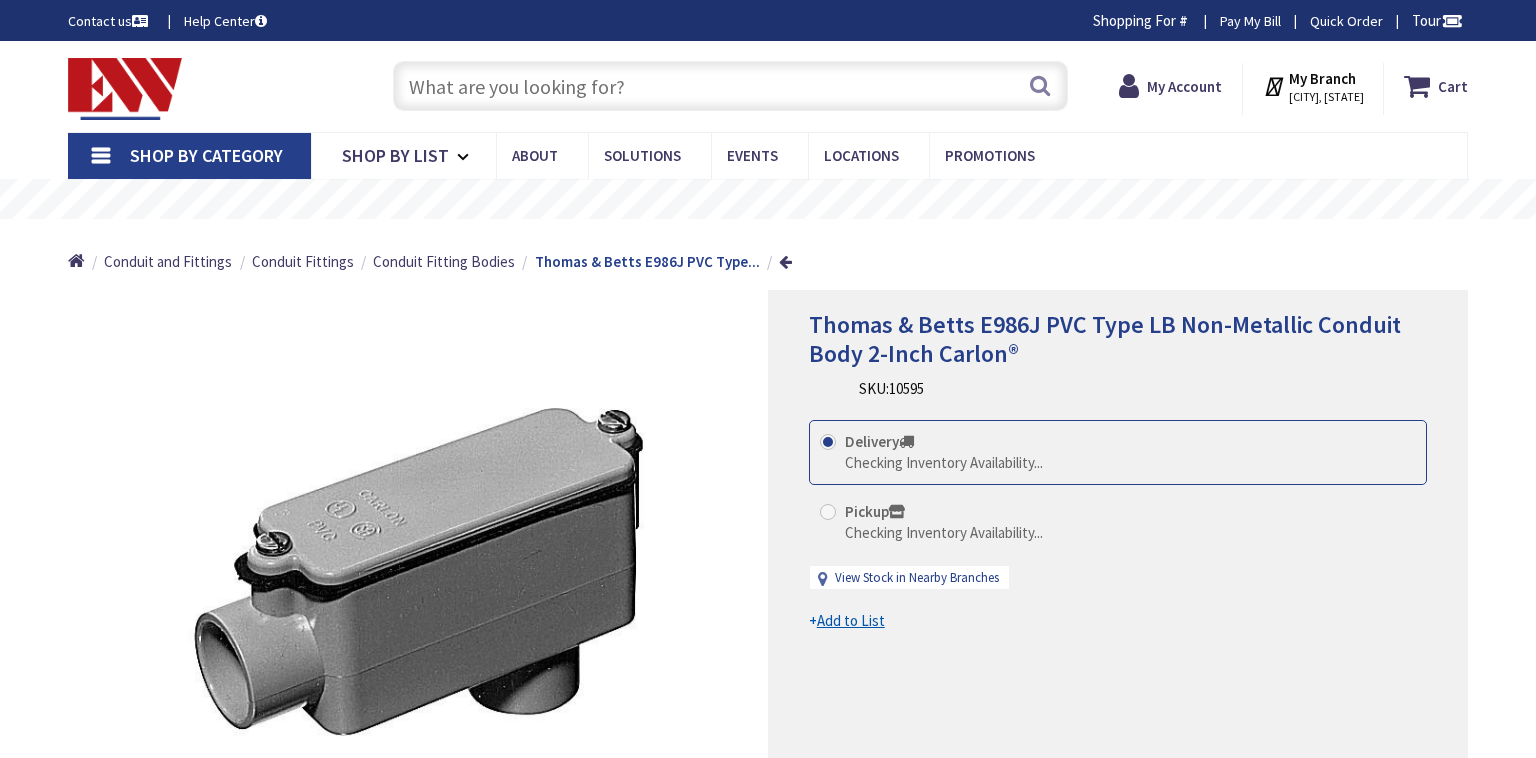 scroll, scrollTop: 0, scrollLeft: 0, axis: both 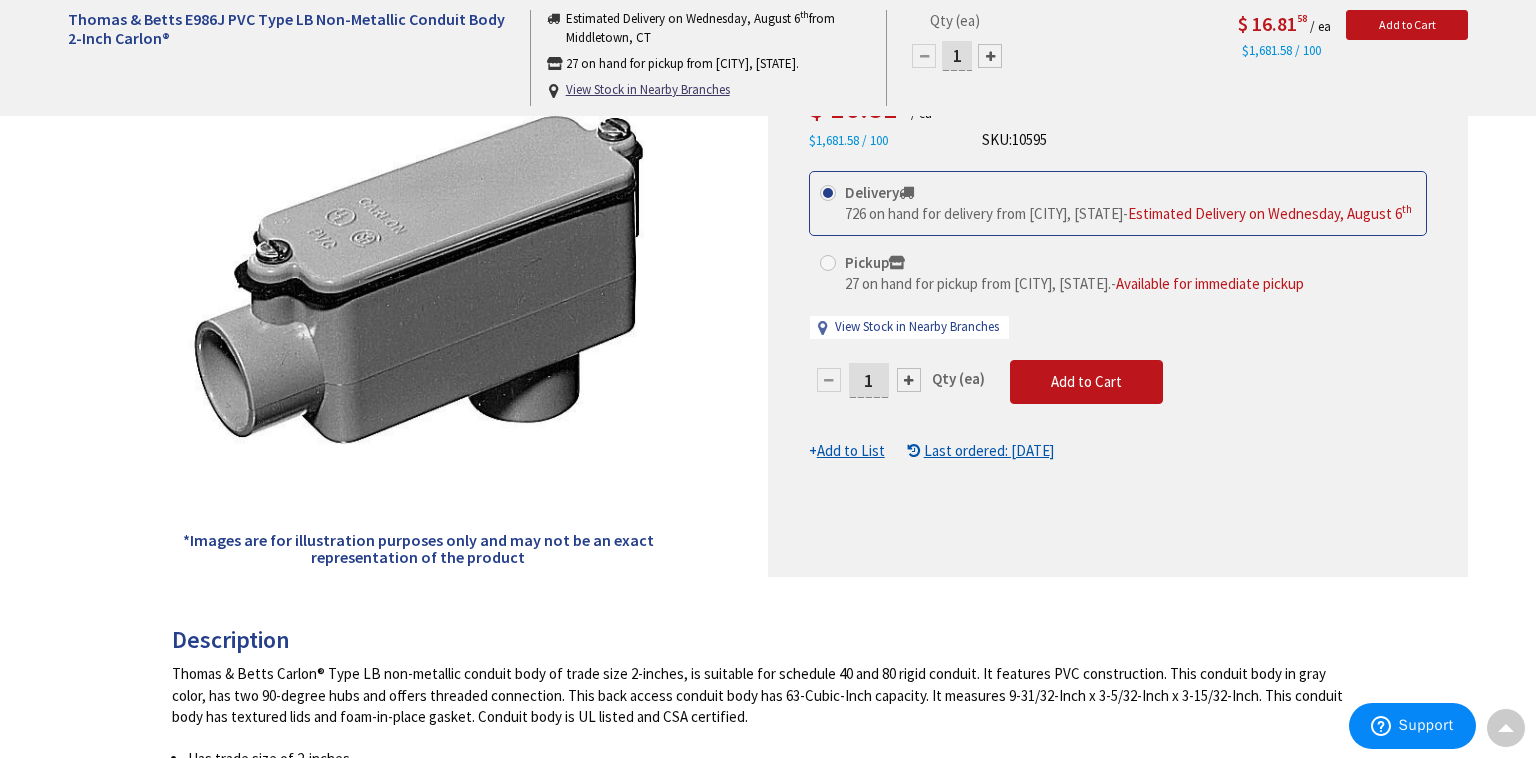 click at bounding box center (828, 263) 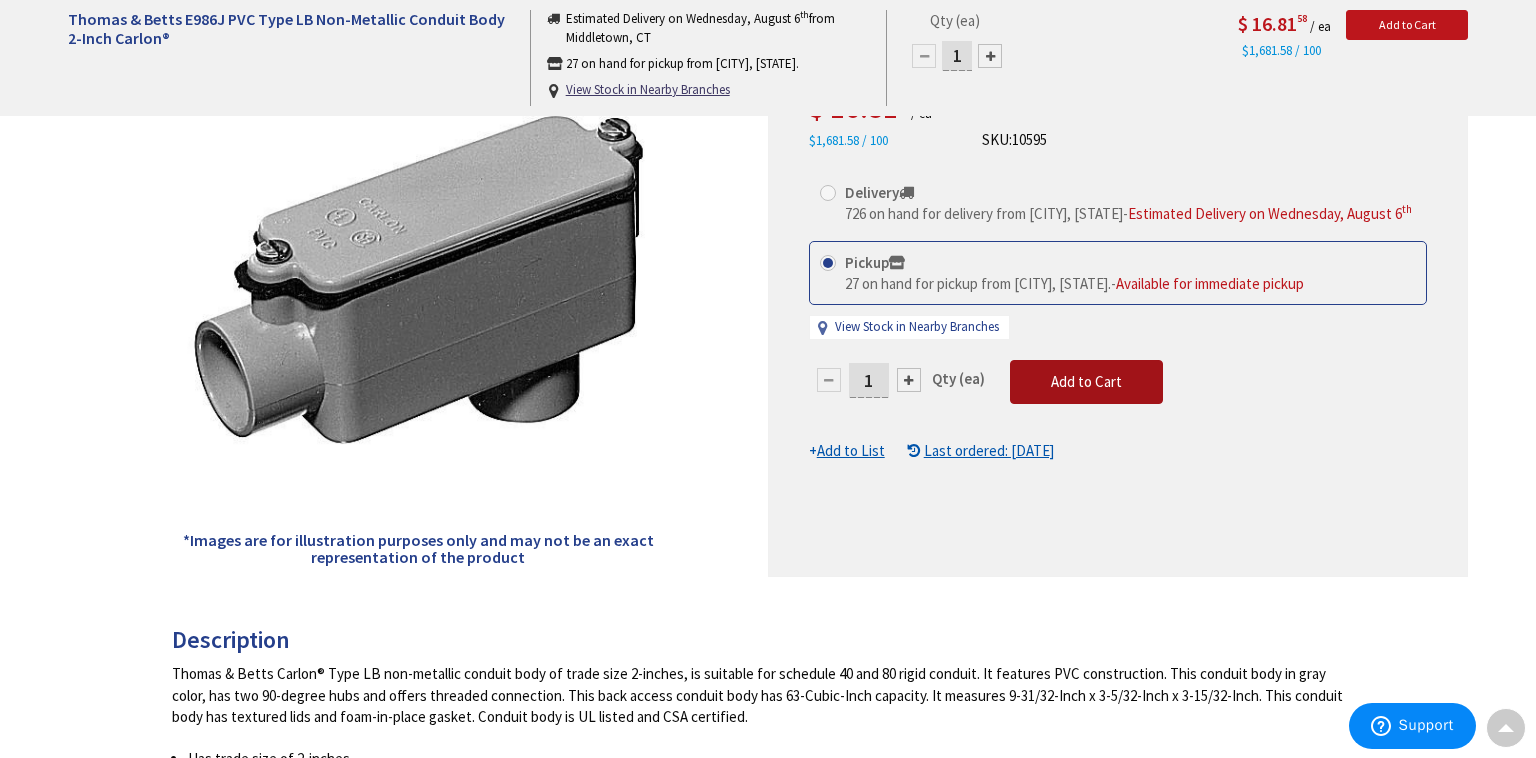 click on "Add to Cart" at bounding box center [1086, 382] 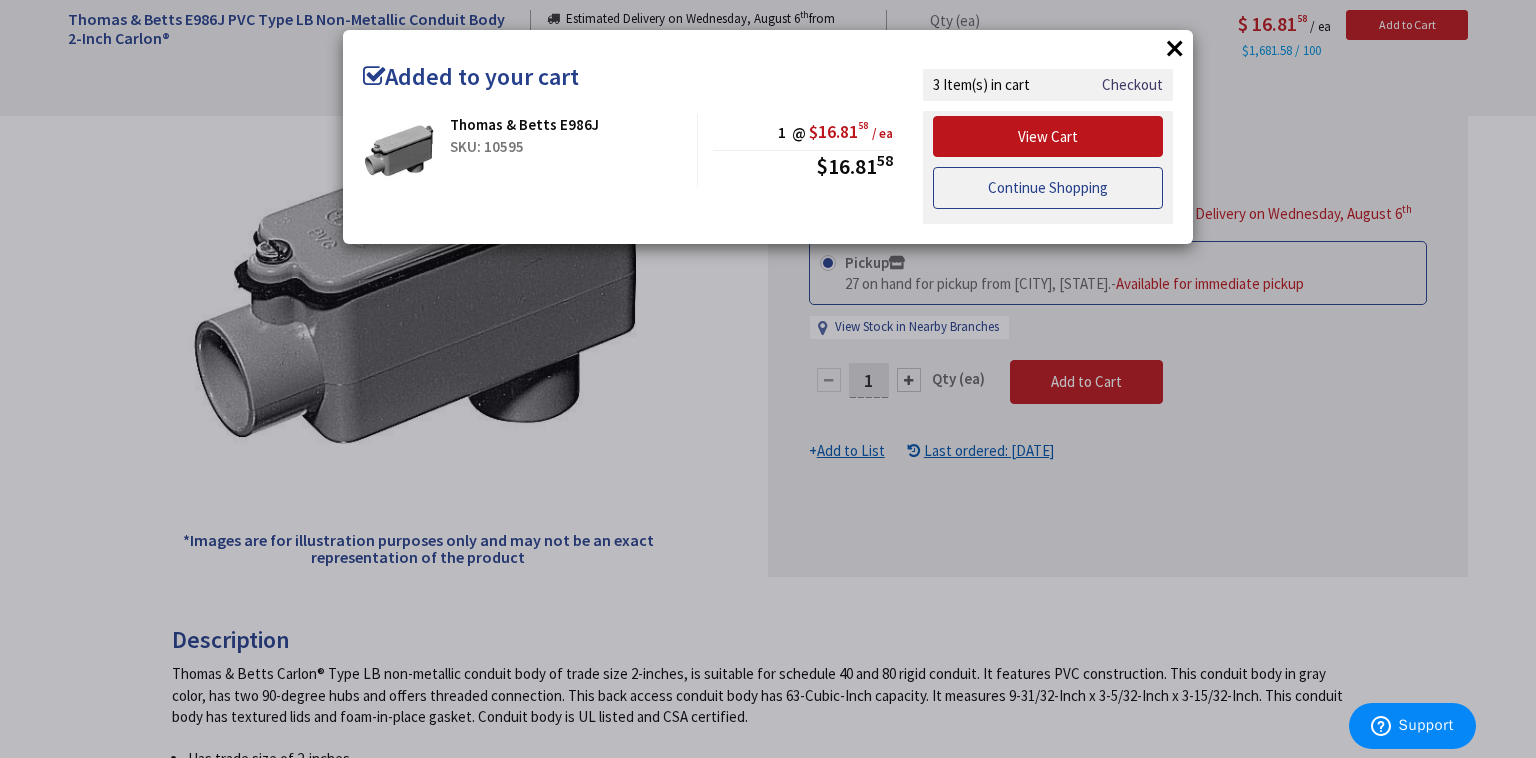 click on "Continue Shopping" at bounding box center (1048, 188) 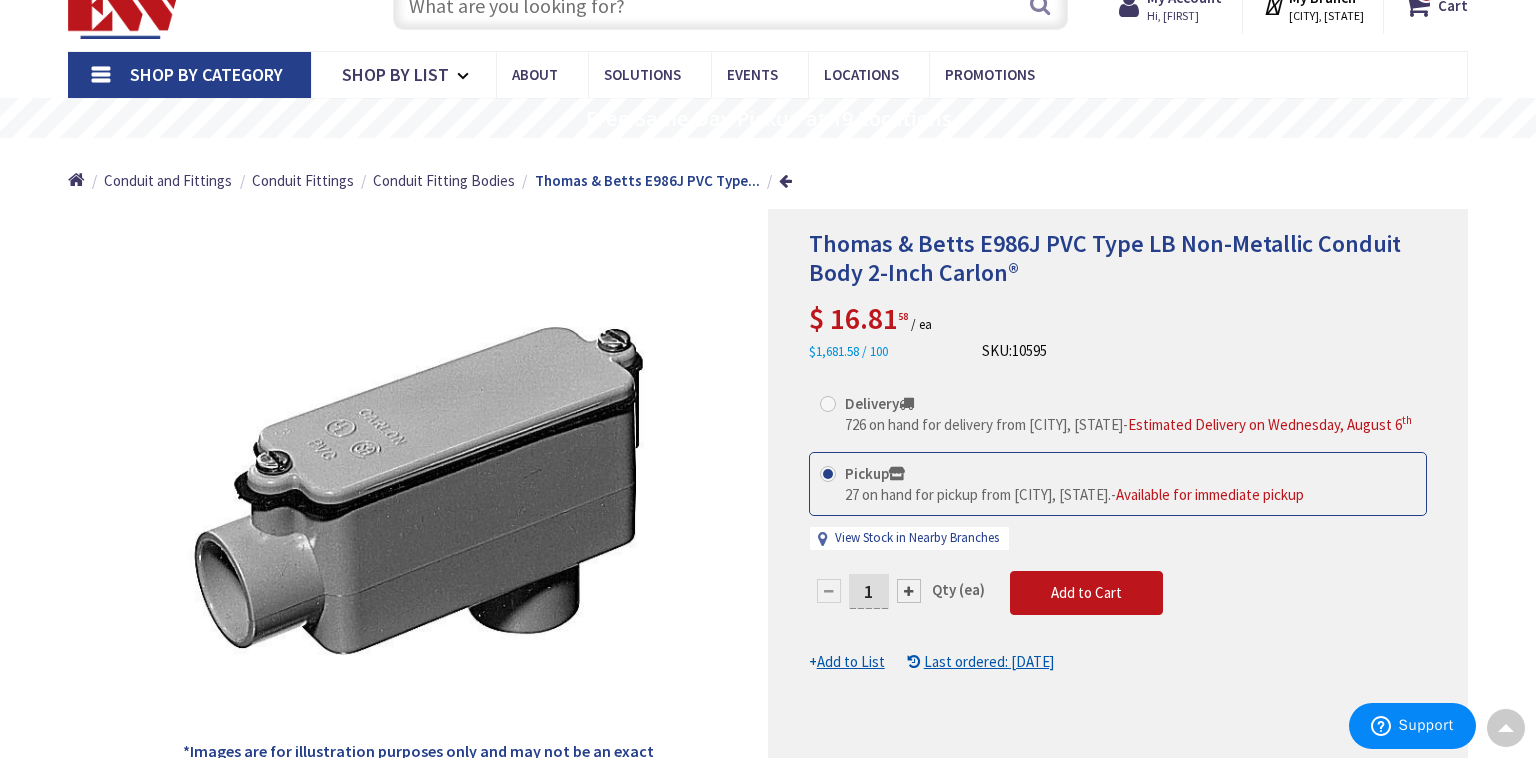 scroll, scrollTop: 0, scrollLeft: 0, axis: both 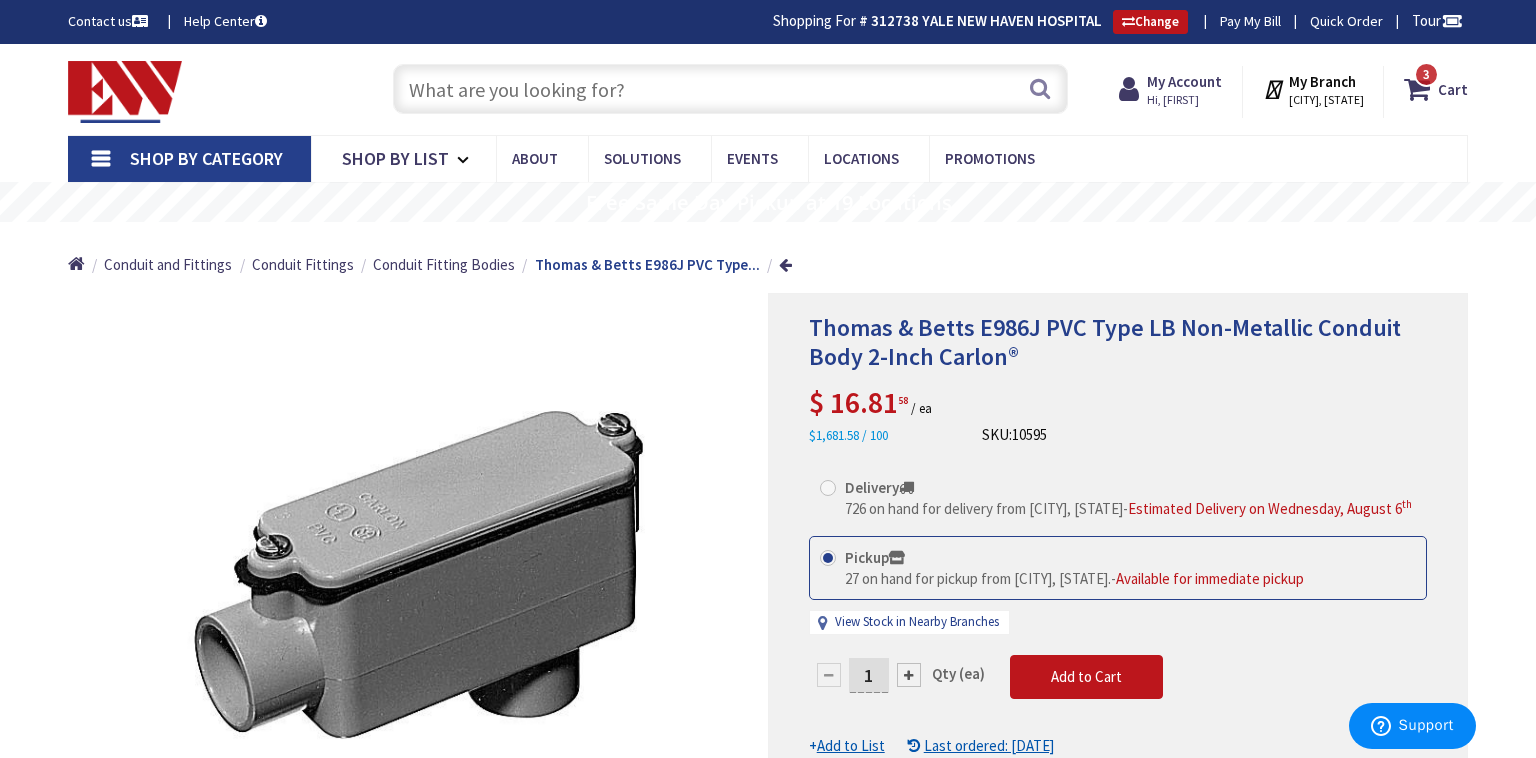 click at bounding box center [730, 89] 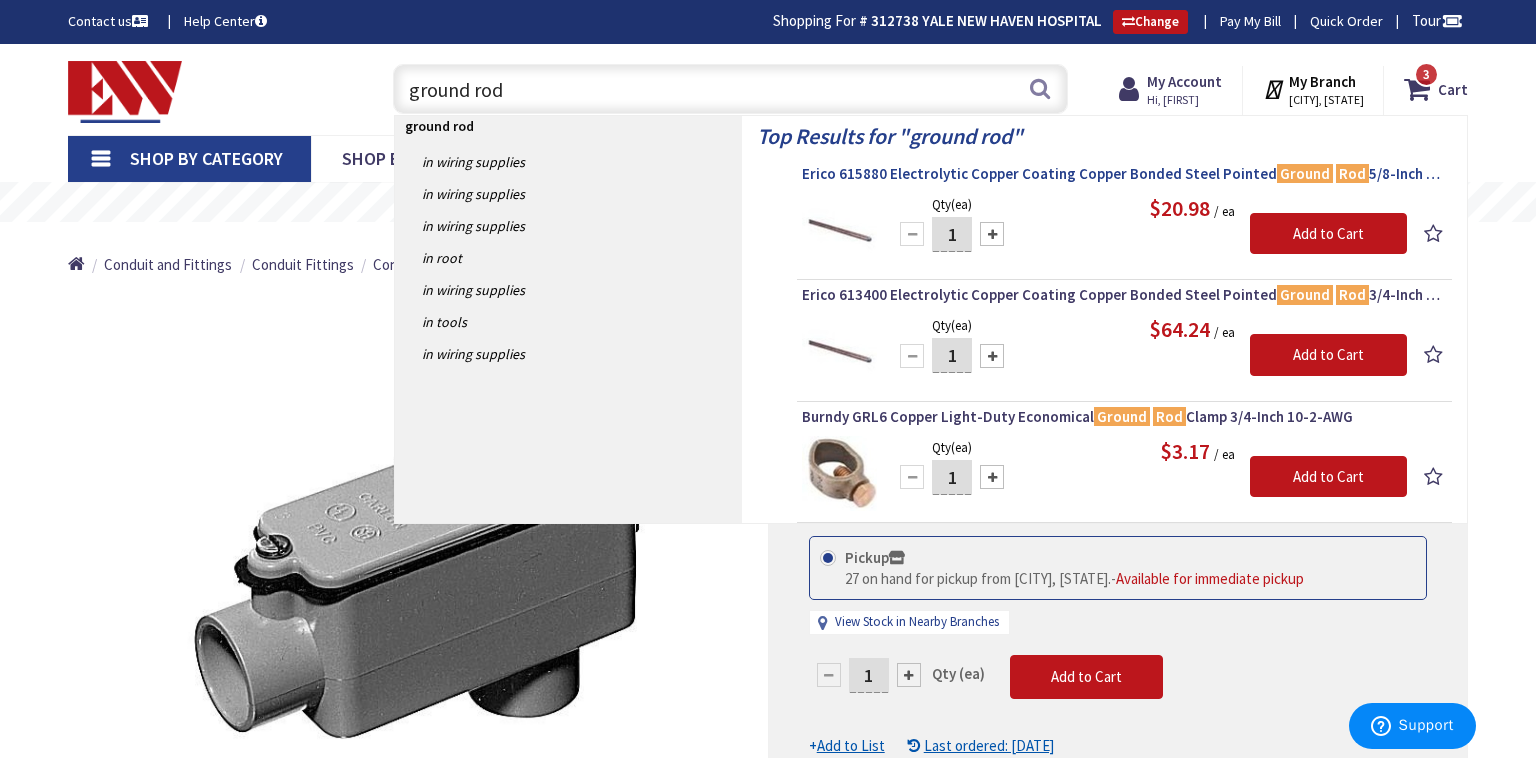type on "ground rod" 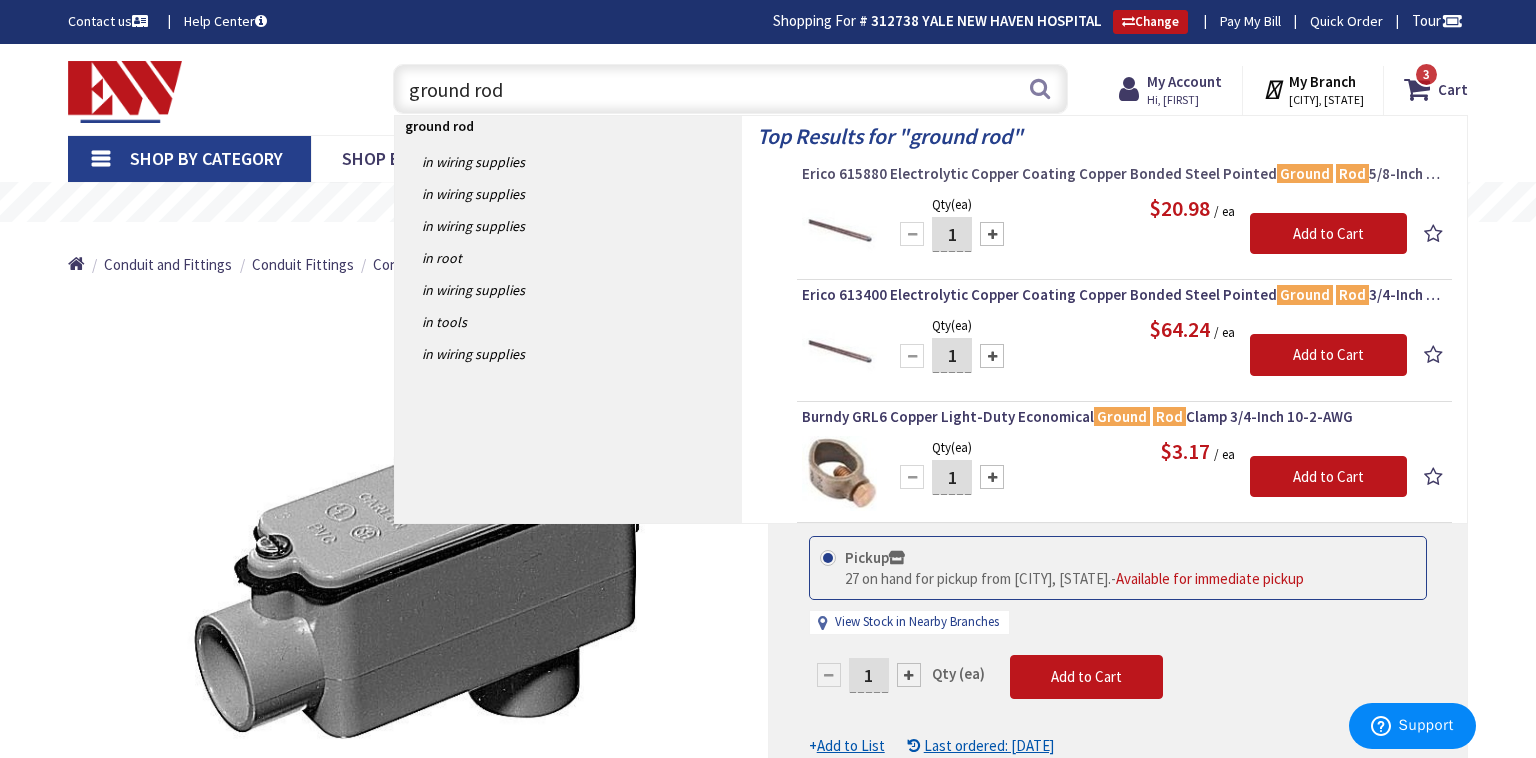 click on "Erico 615880 Electrolytic Copper Coating Copper Bonded Steel Pointed  Ground   Rod  5/8-Inch x 8-ft" at bounding box center [1124, 174] 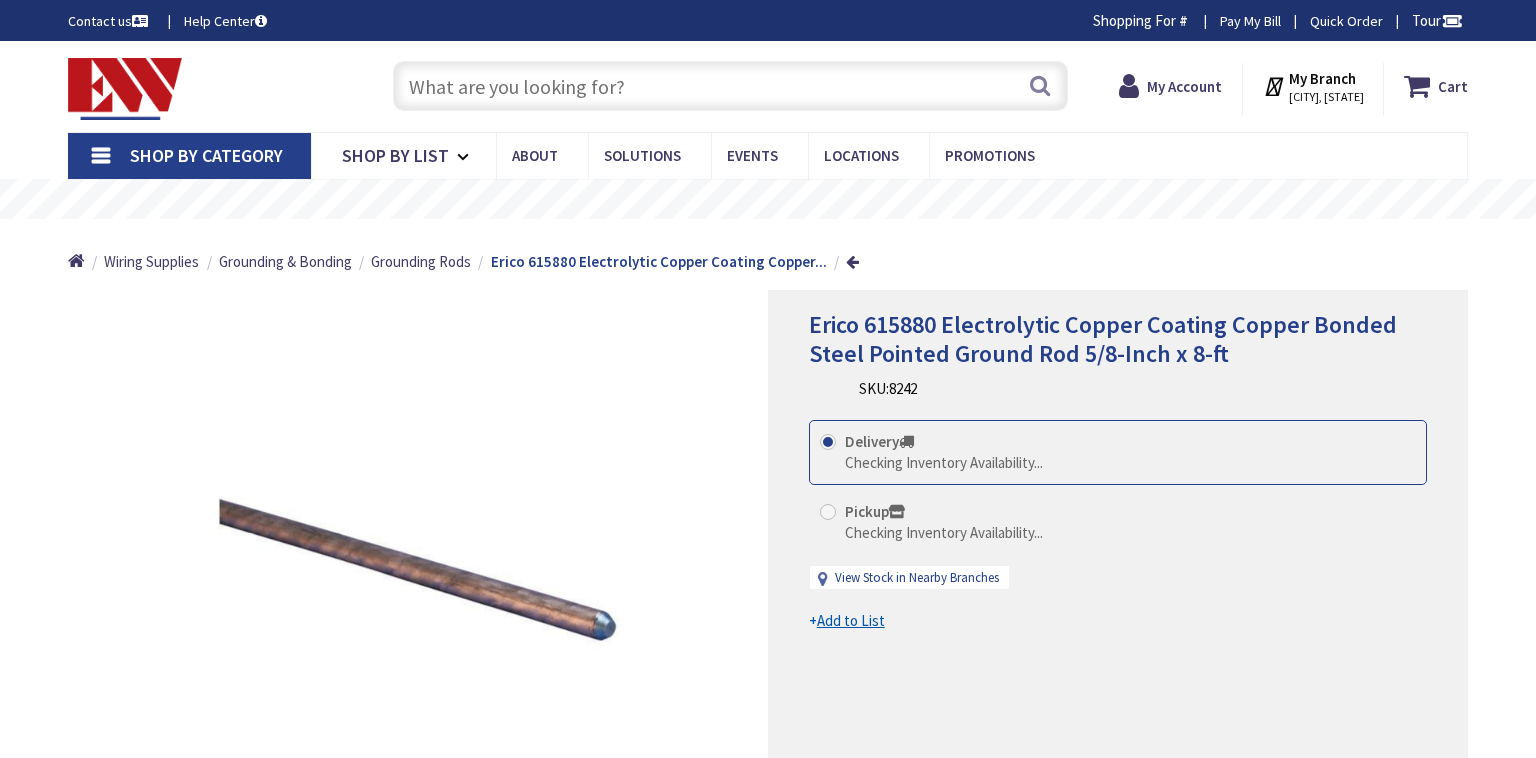 scroll, scrollTop: 0, scrollLeft: 0, axis: both 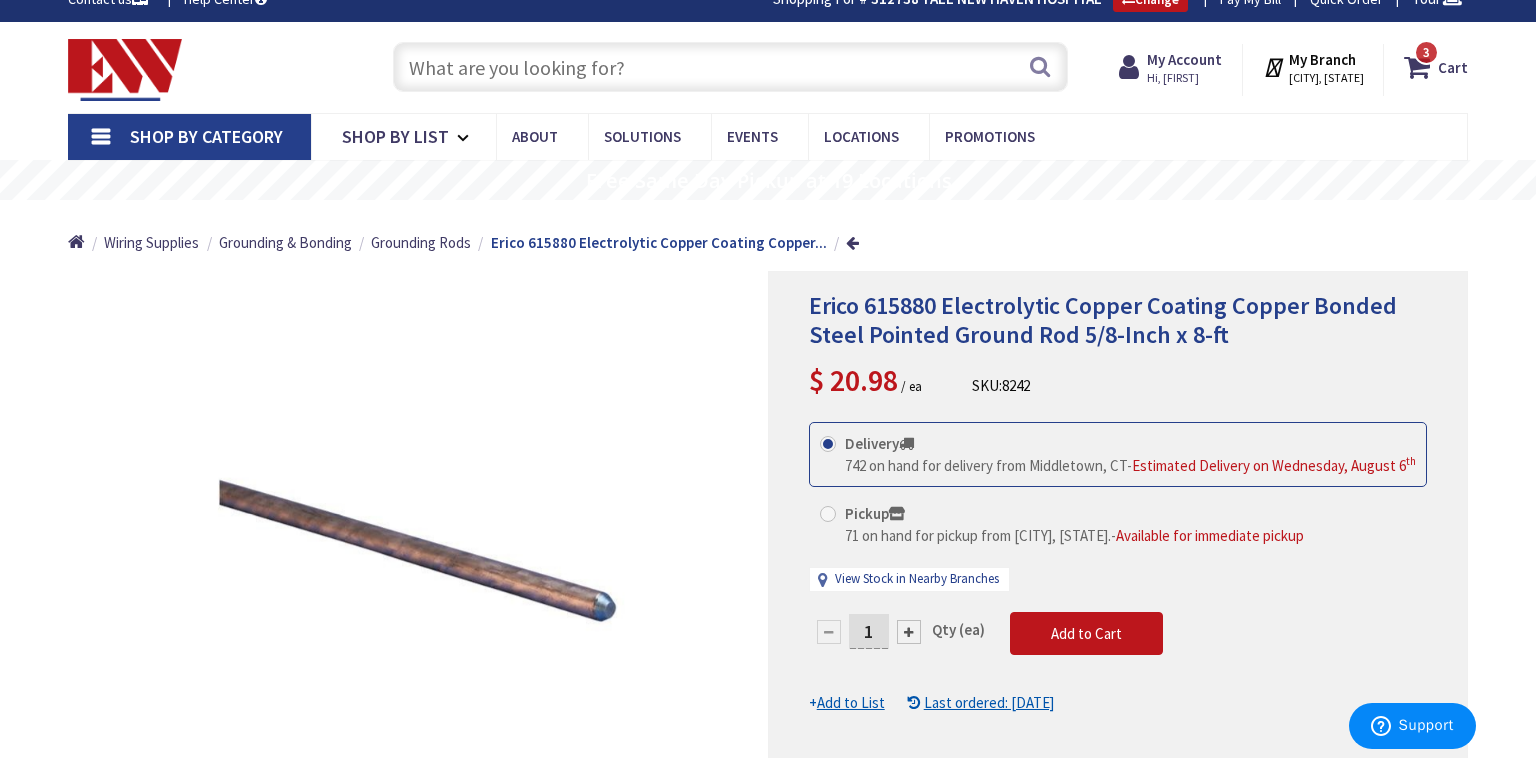 click at bounding box center (828, 514) 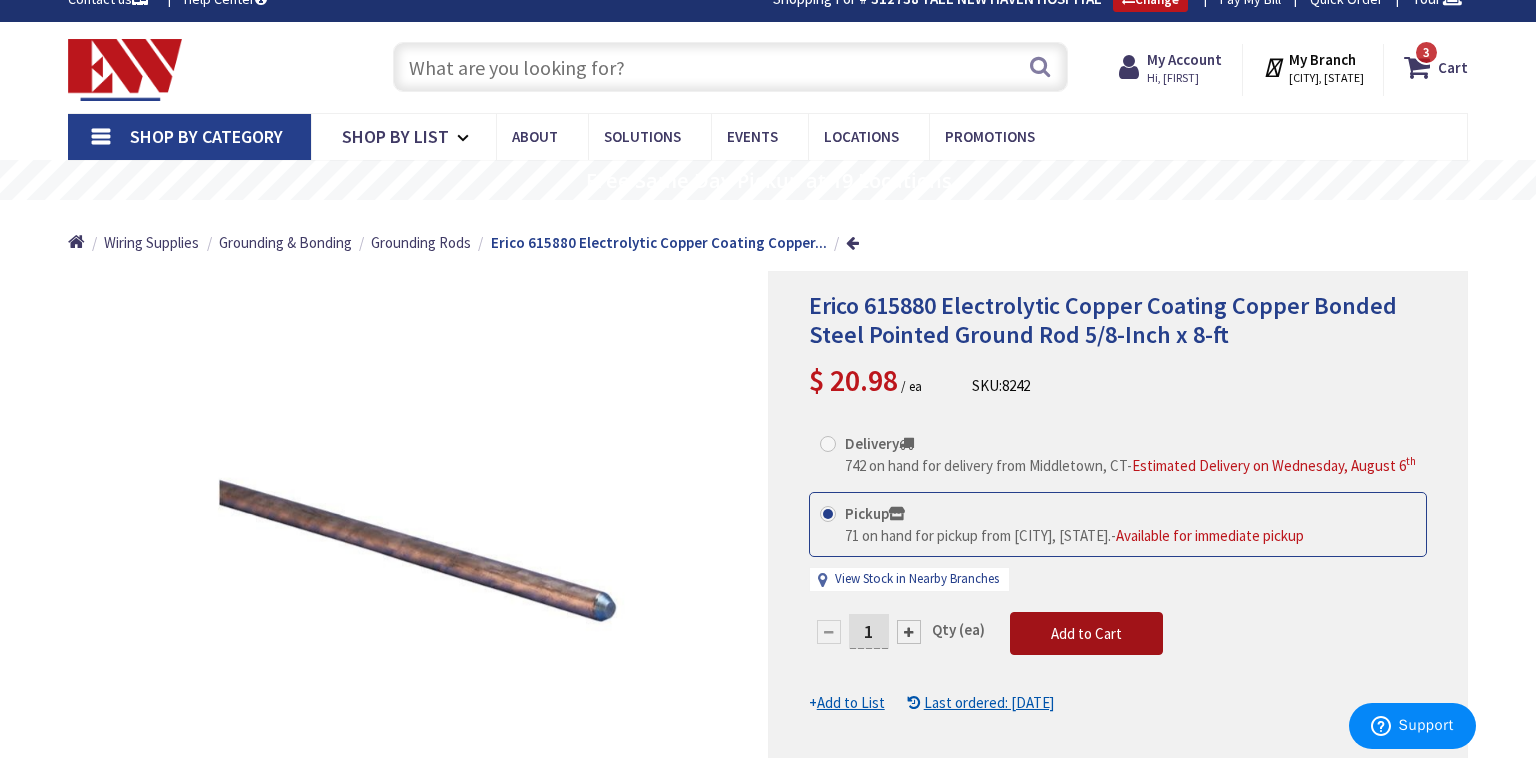 click on "Add to Cart" at bounding box center [1086, 634] 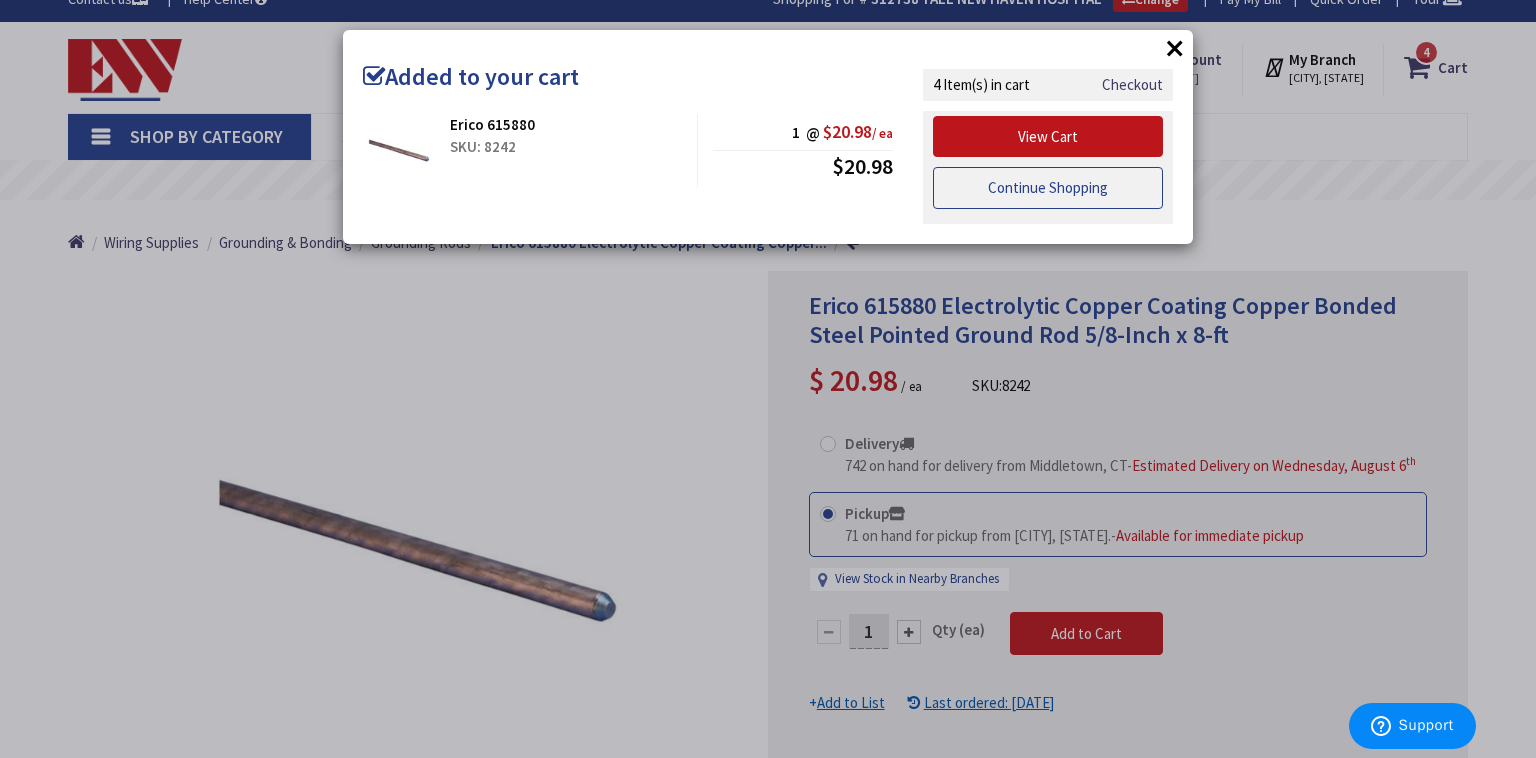 click on "Continue Shopping" at bounding box center (1048, 188) 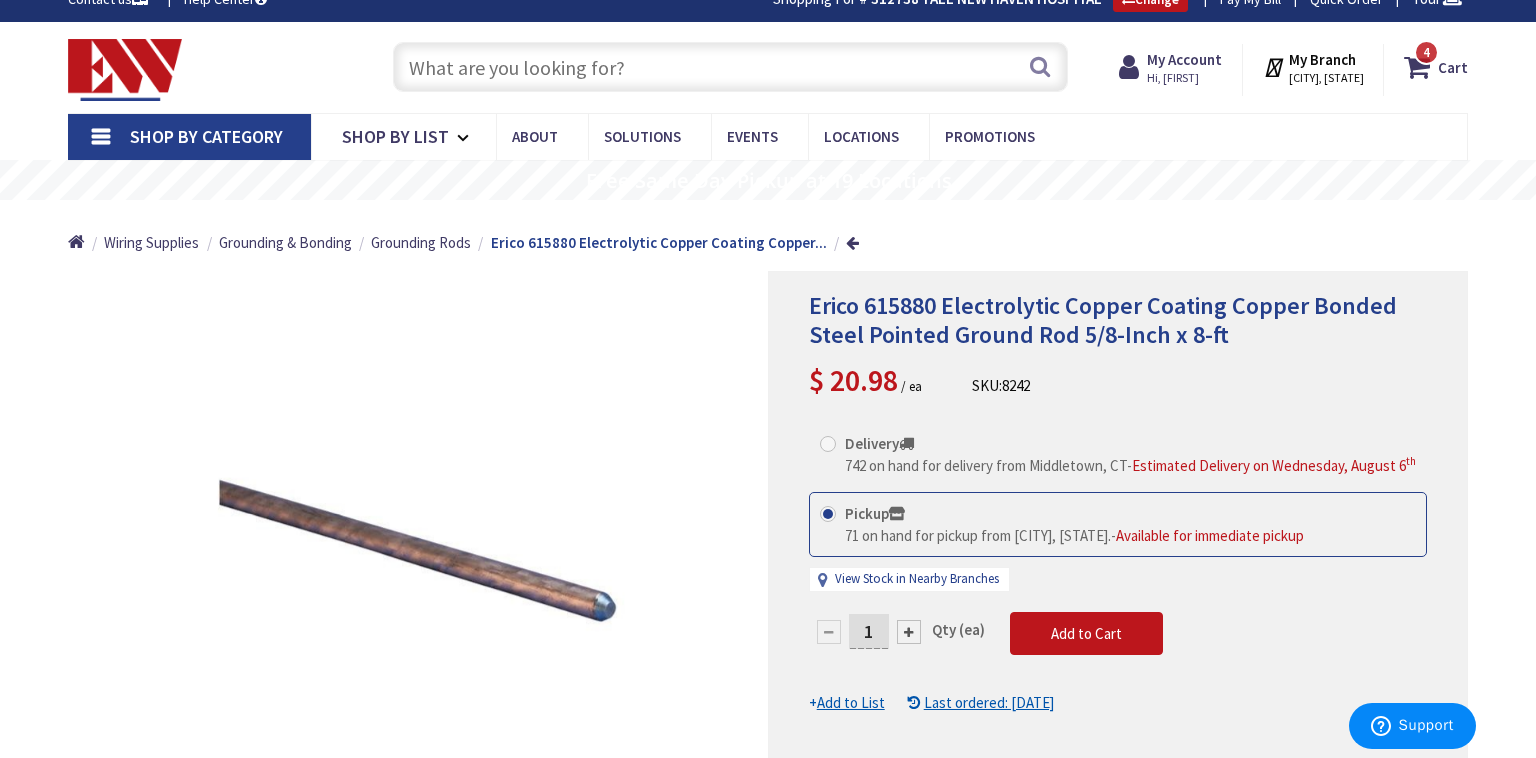 scroll, scrollTop: 0, scrollLeft: 0, axis: both 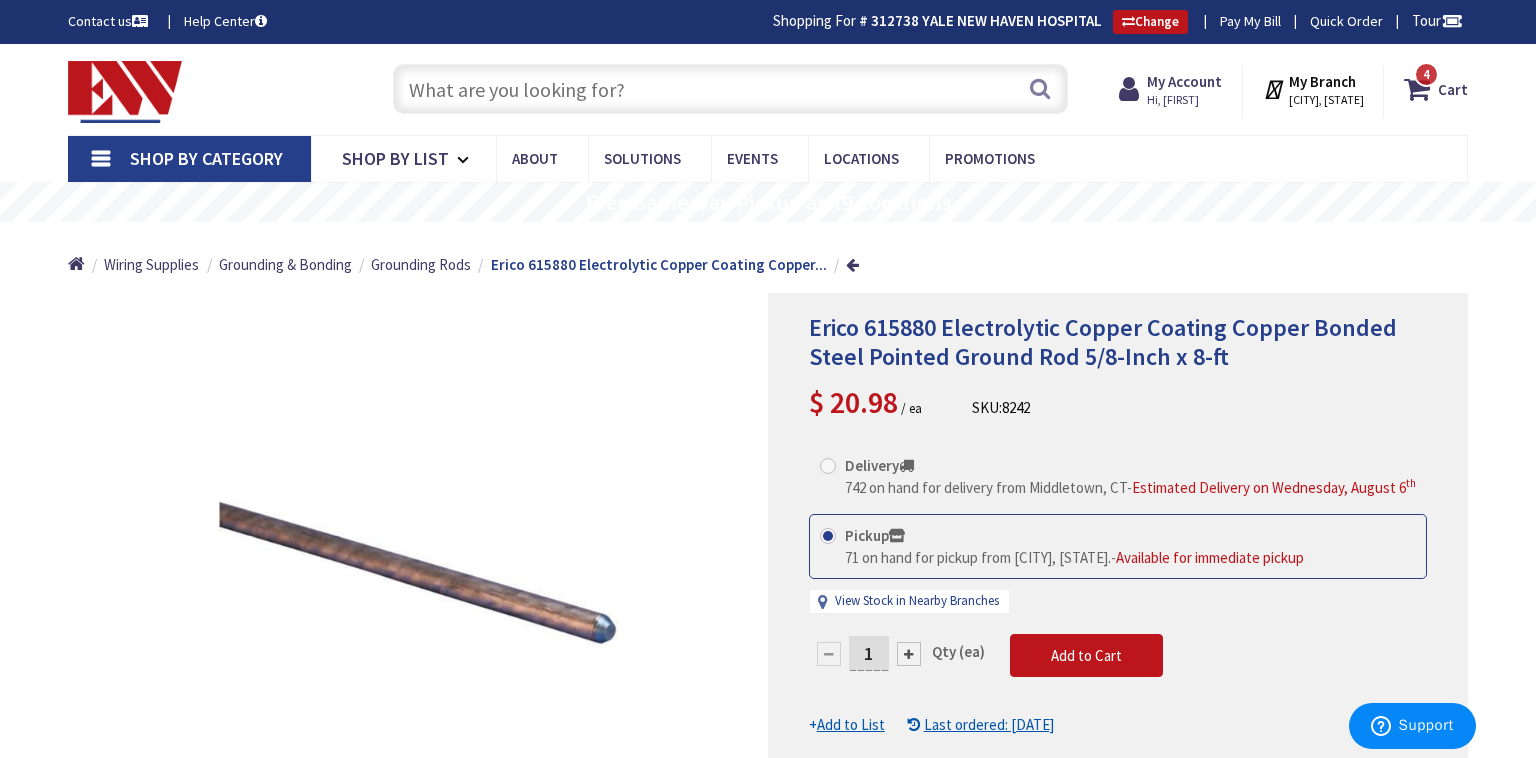 click at bounding box center [730, 89] 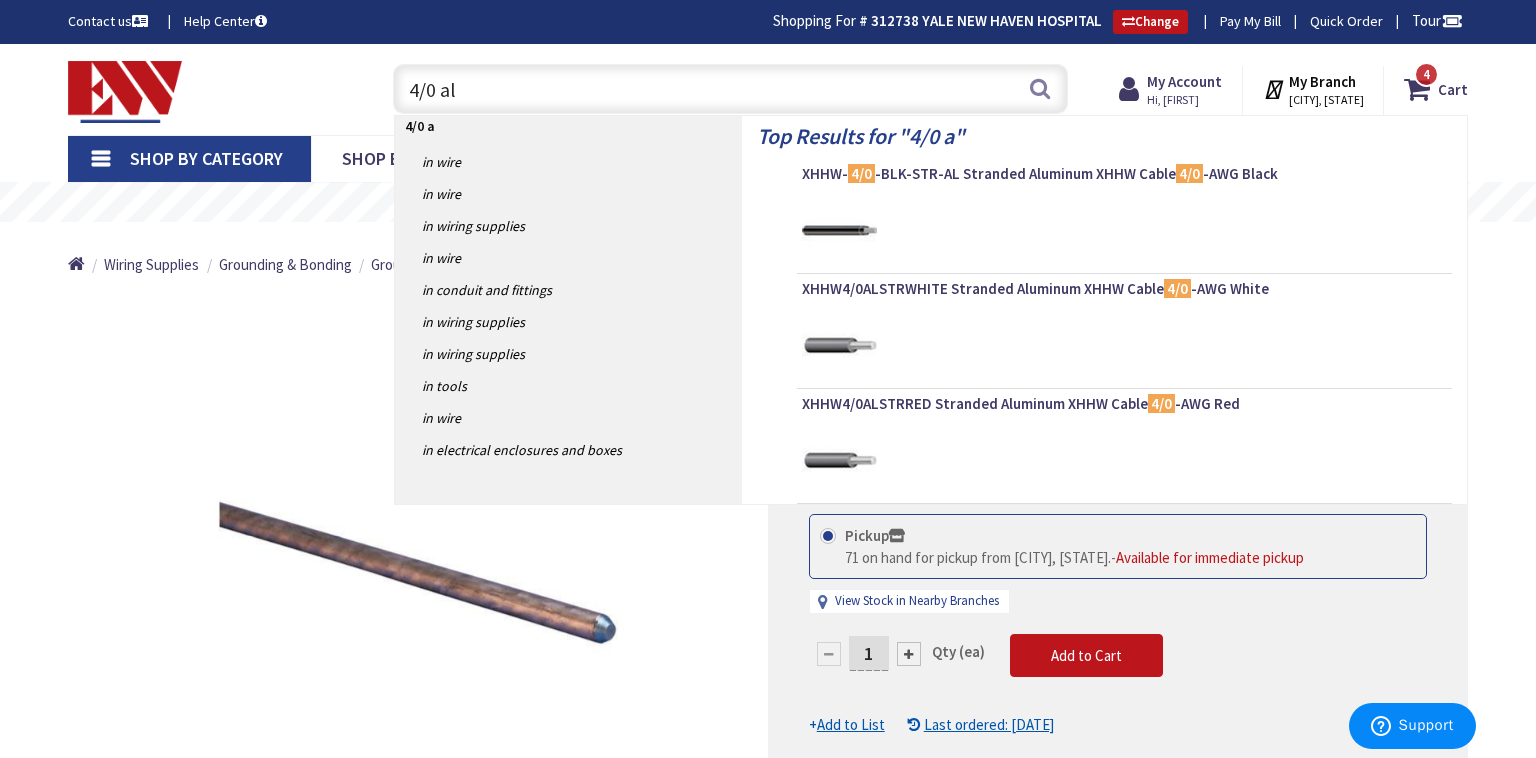 type on "4/0 alu" 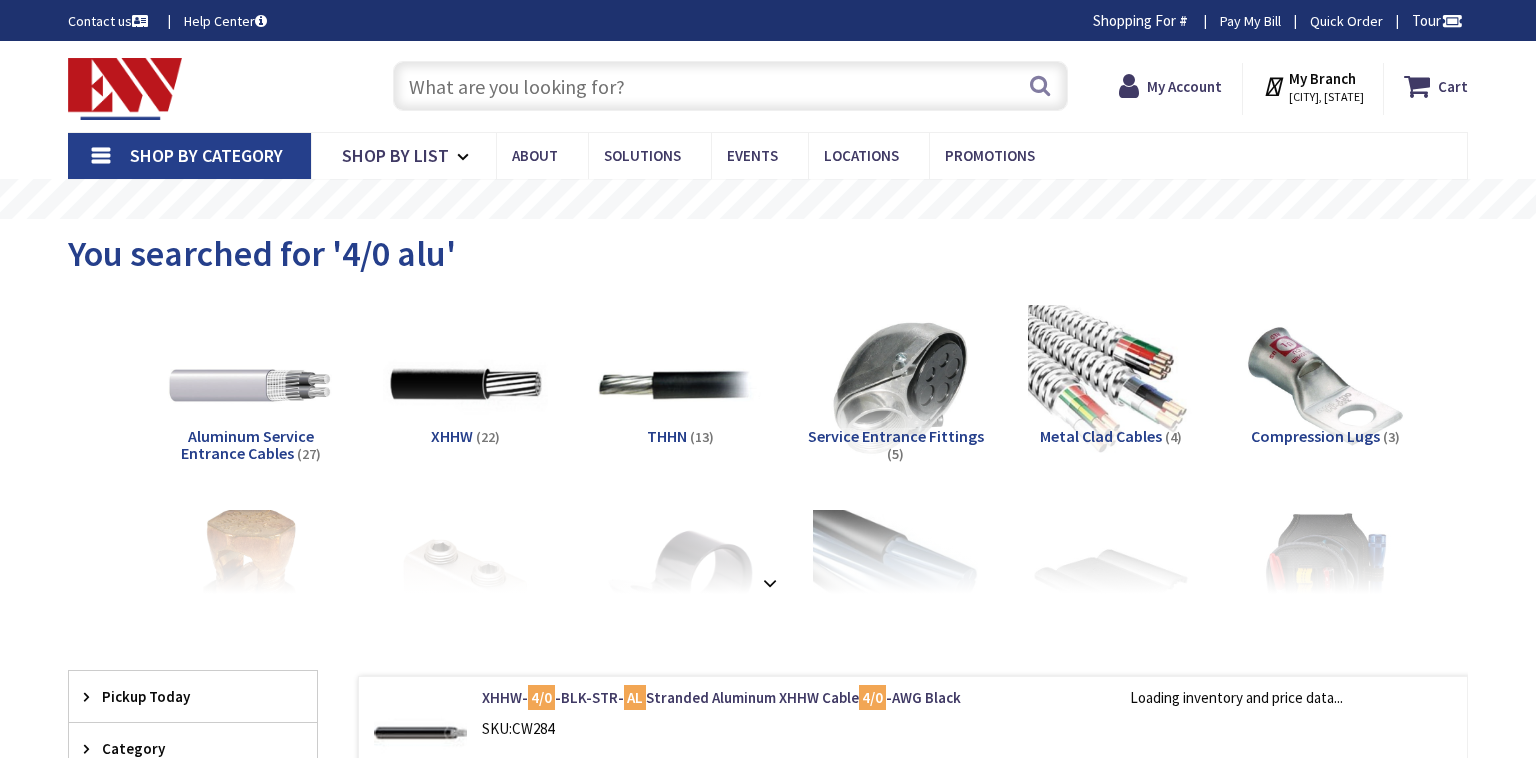 scroll, scrollTop: 0, scrollLeft: 0, axis: both 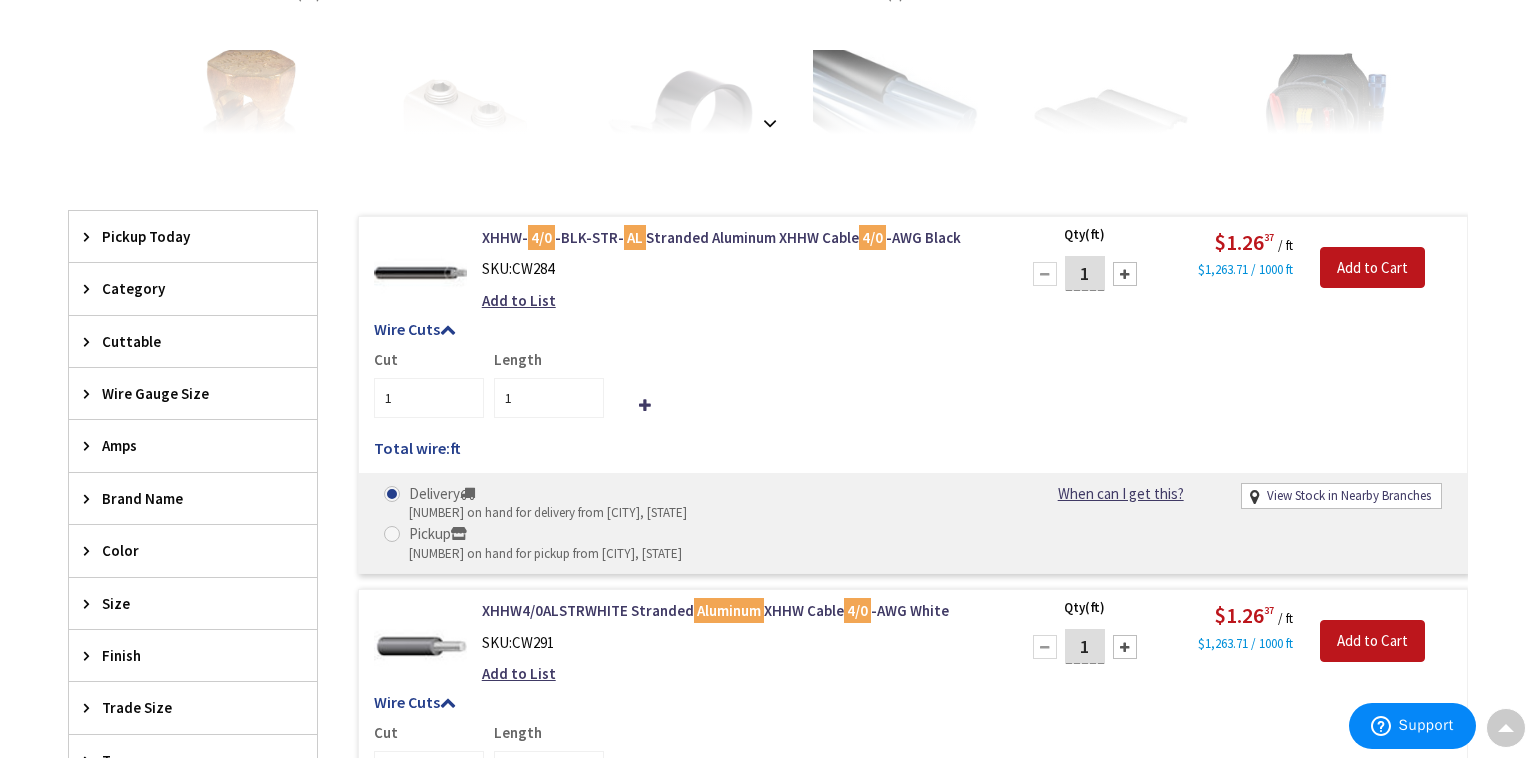 click on "1" at bounding box center [1085, 273] 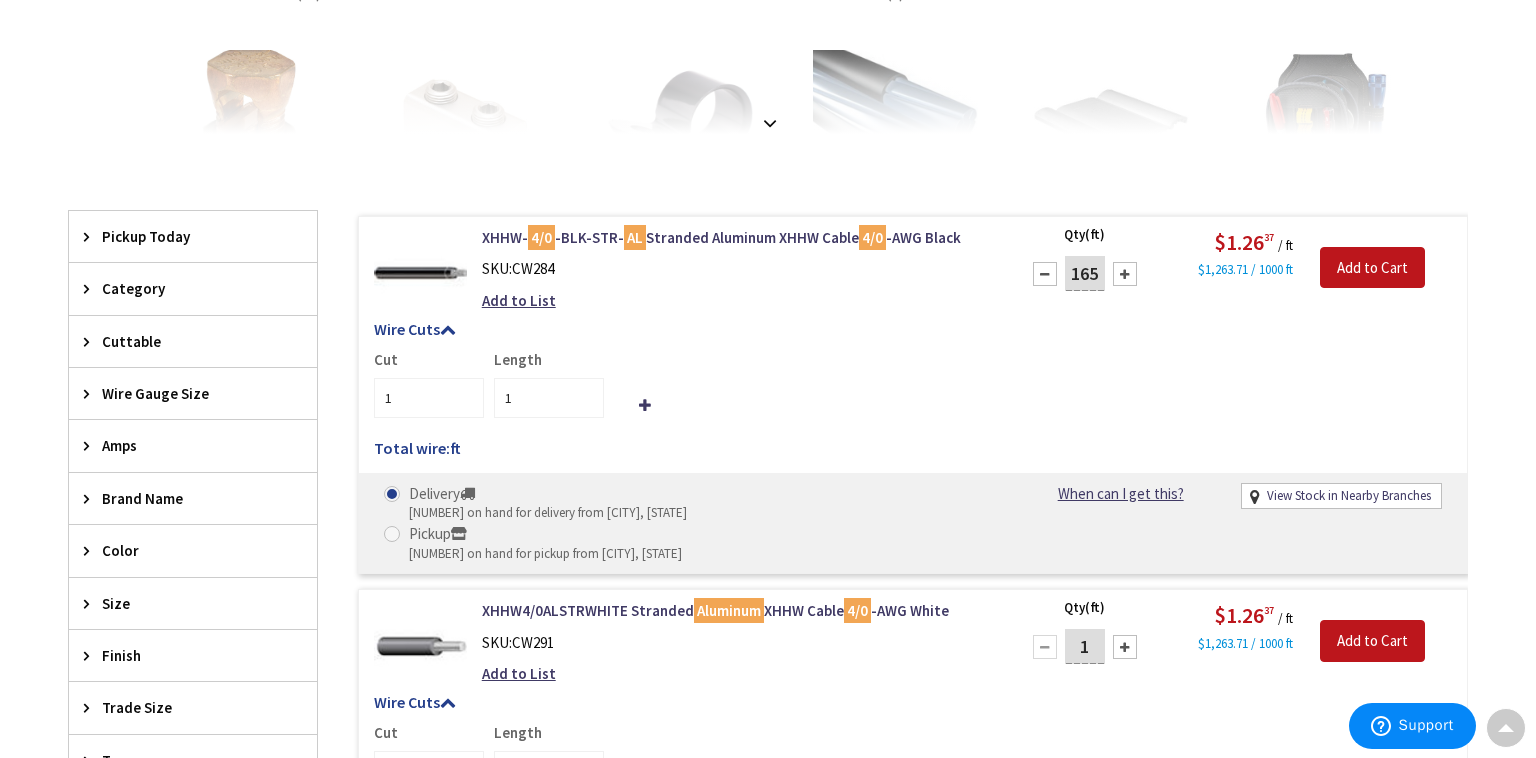 type on "165" 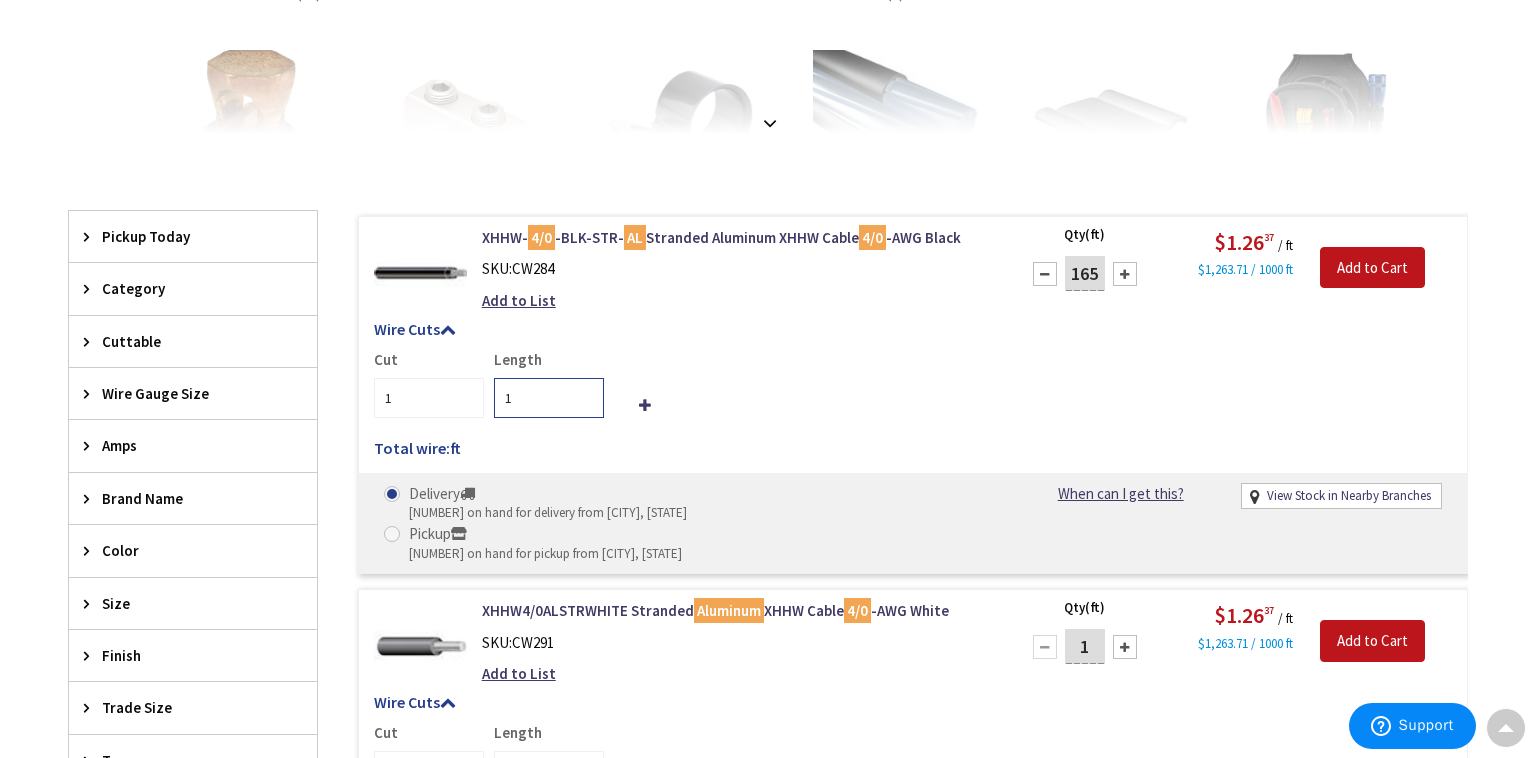 click on "1" at bounding box center [549, 398] 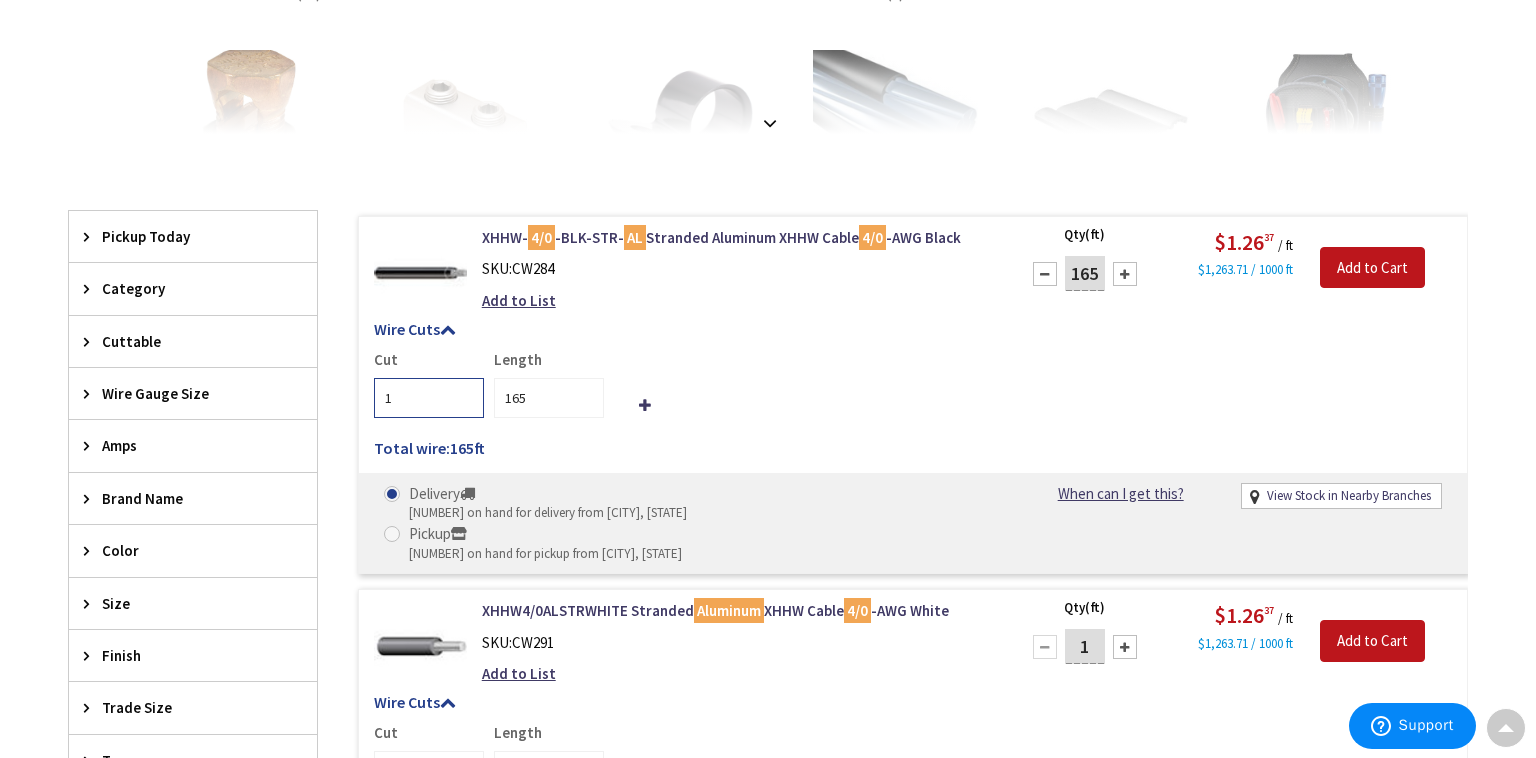 click on "1" at bounding box center [429, 398] 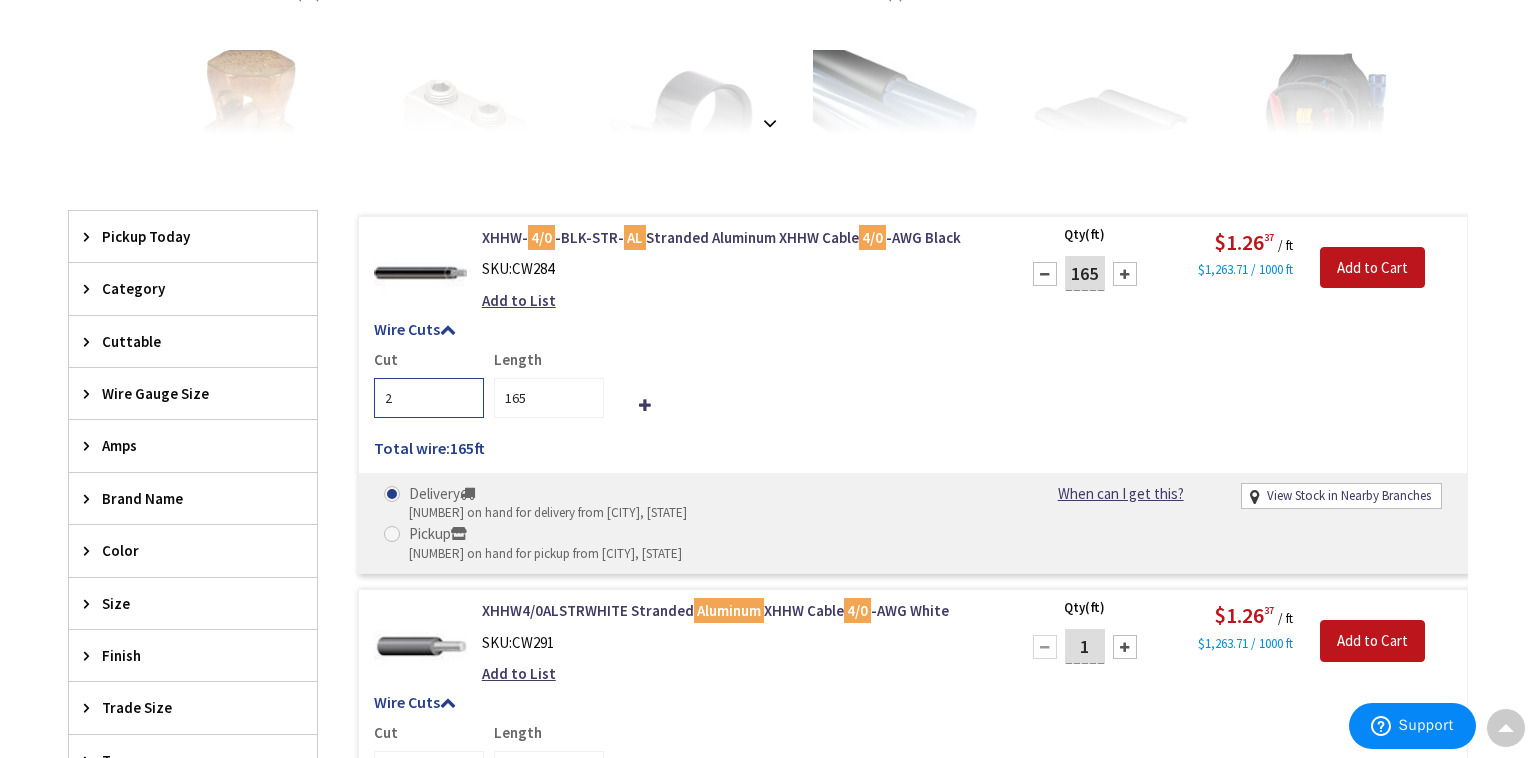 click on "2" at bounding box center (429, 398) 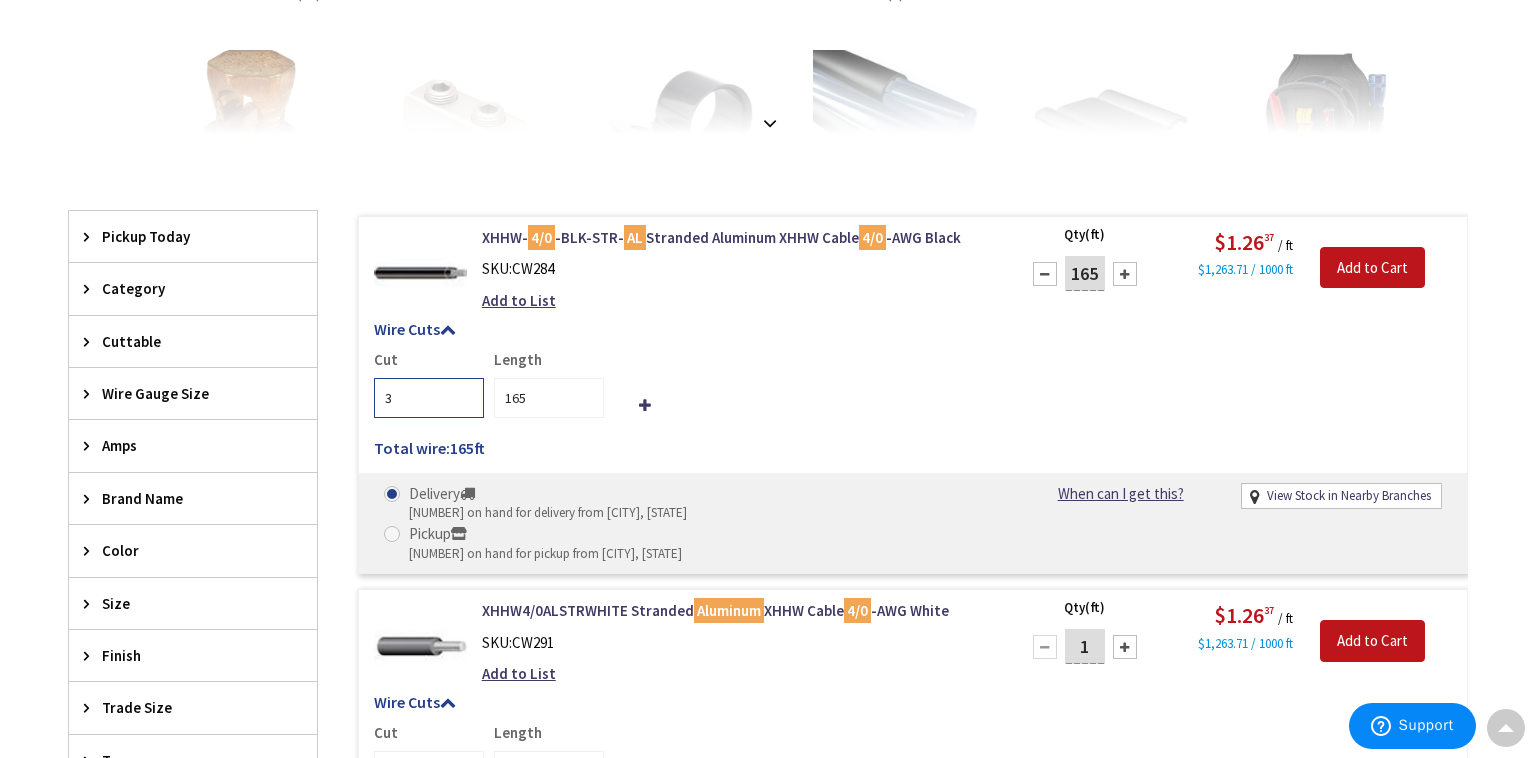 type on "3" 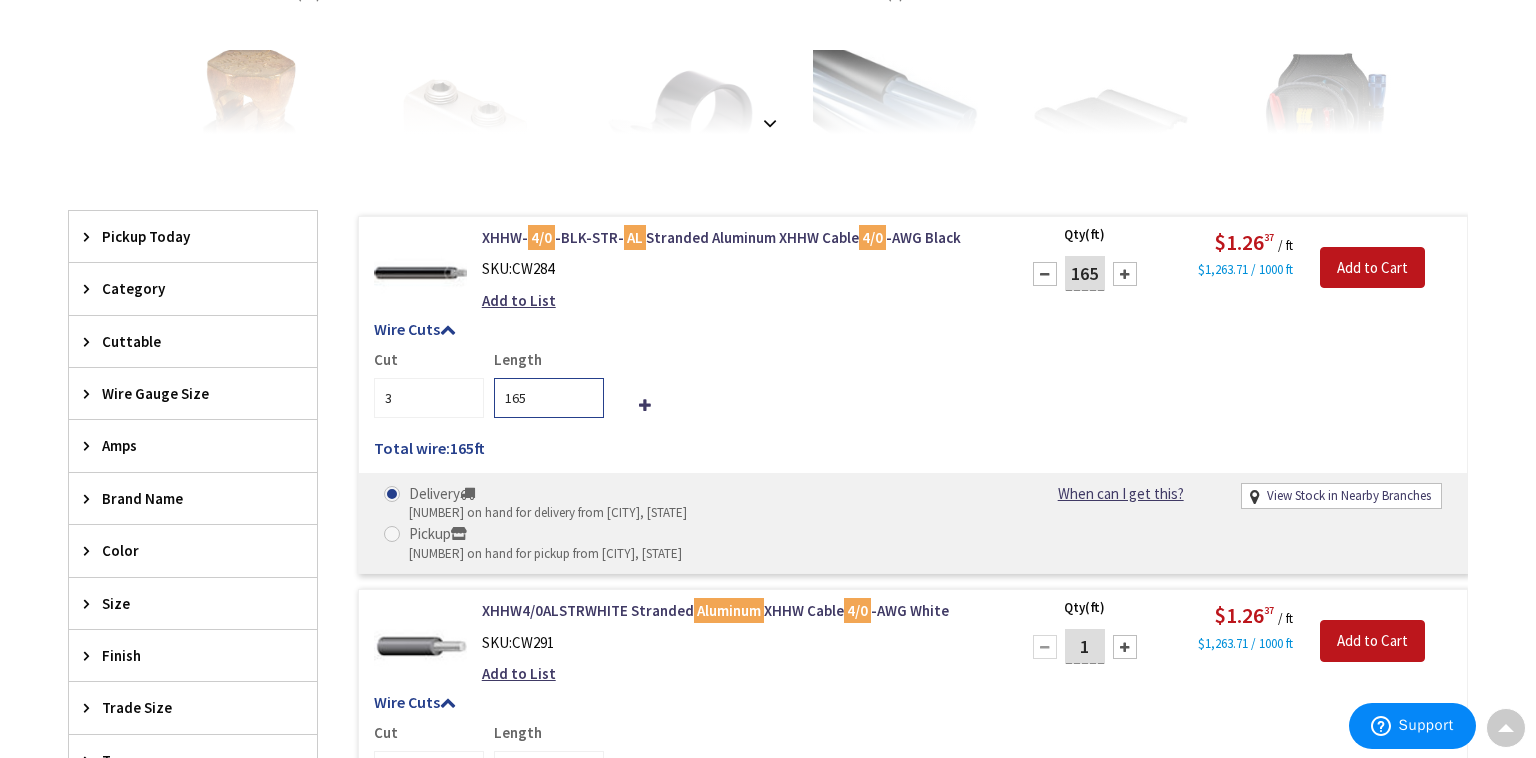 click on "165" at bounding box center (549, 398) 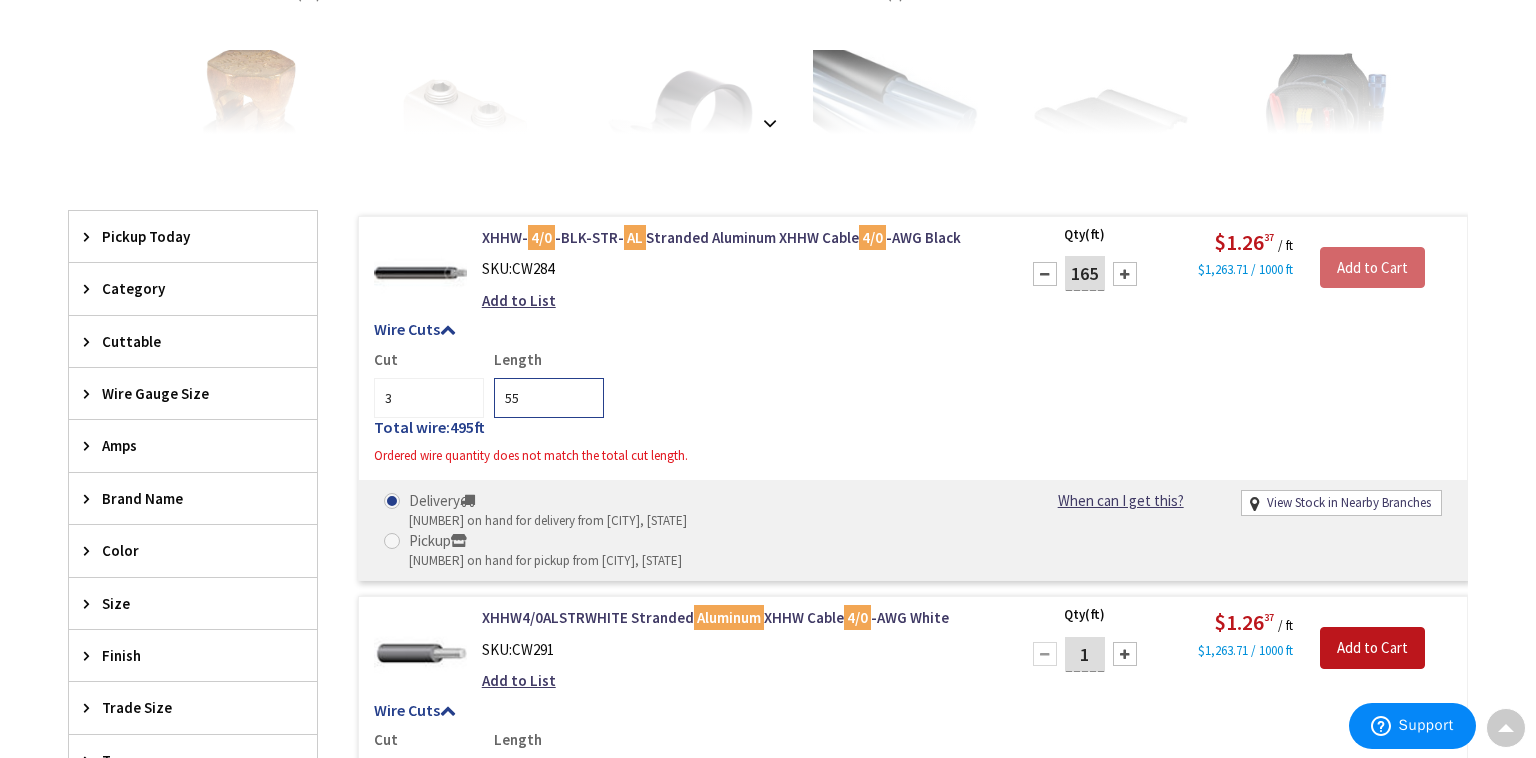 type on "55" 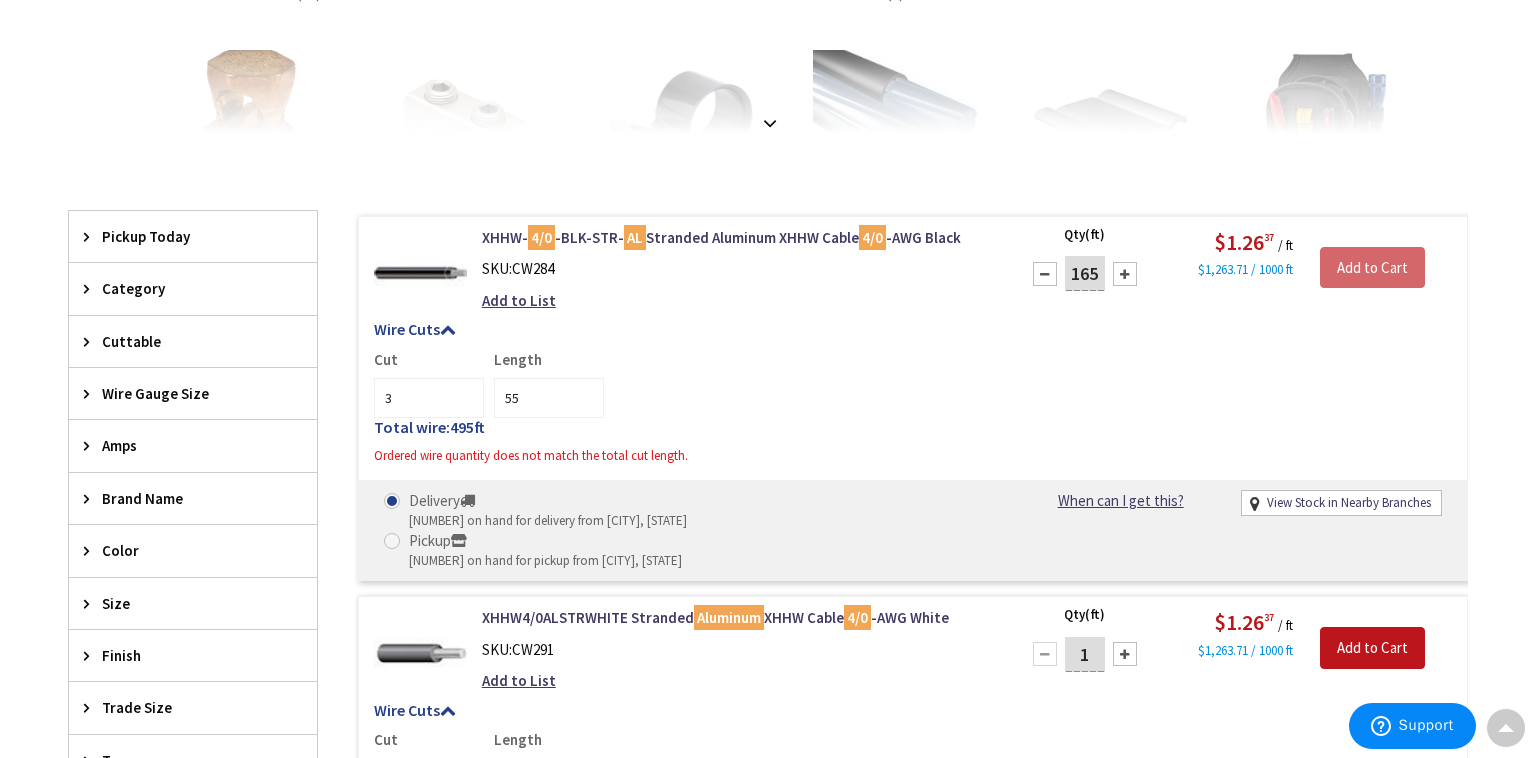click on "Cut
3
Length
55" at bounding box center [913, 383] 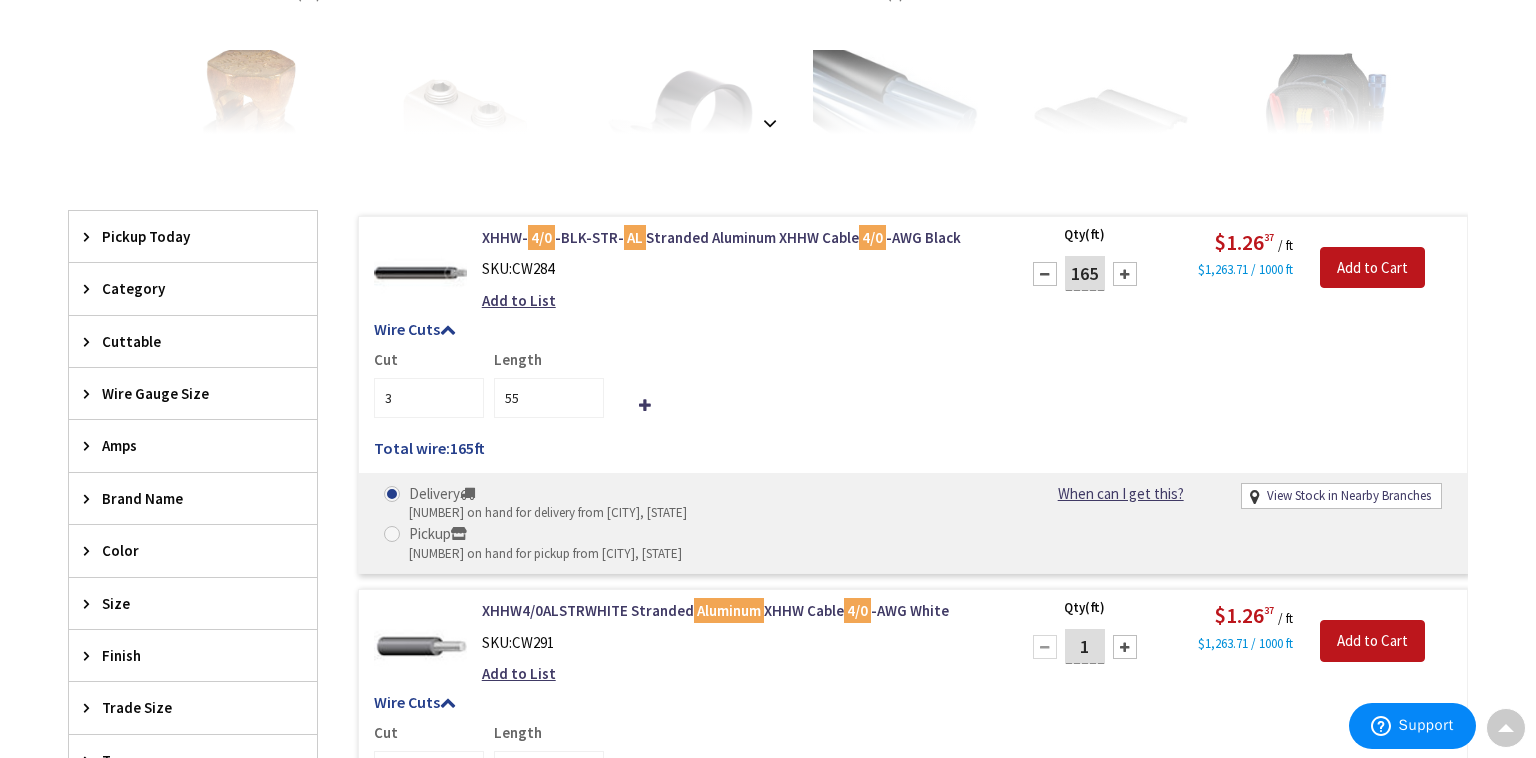 click at bounding box center (392, 534) 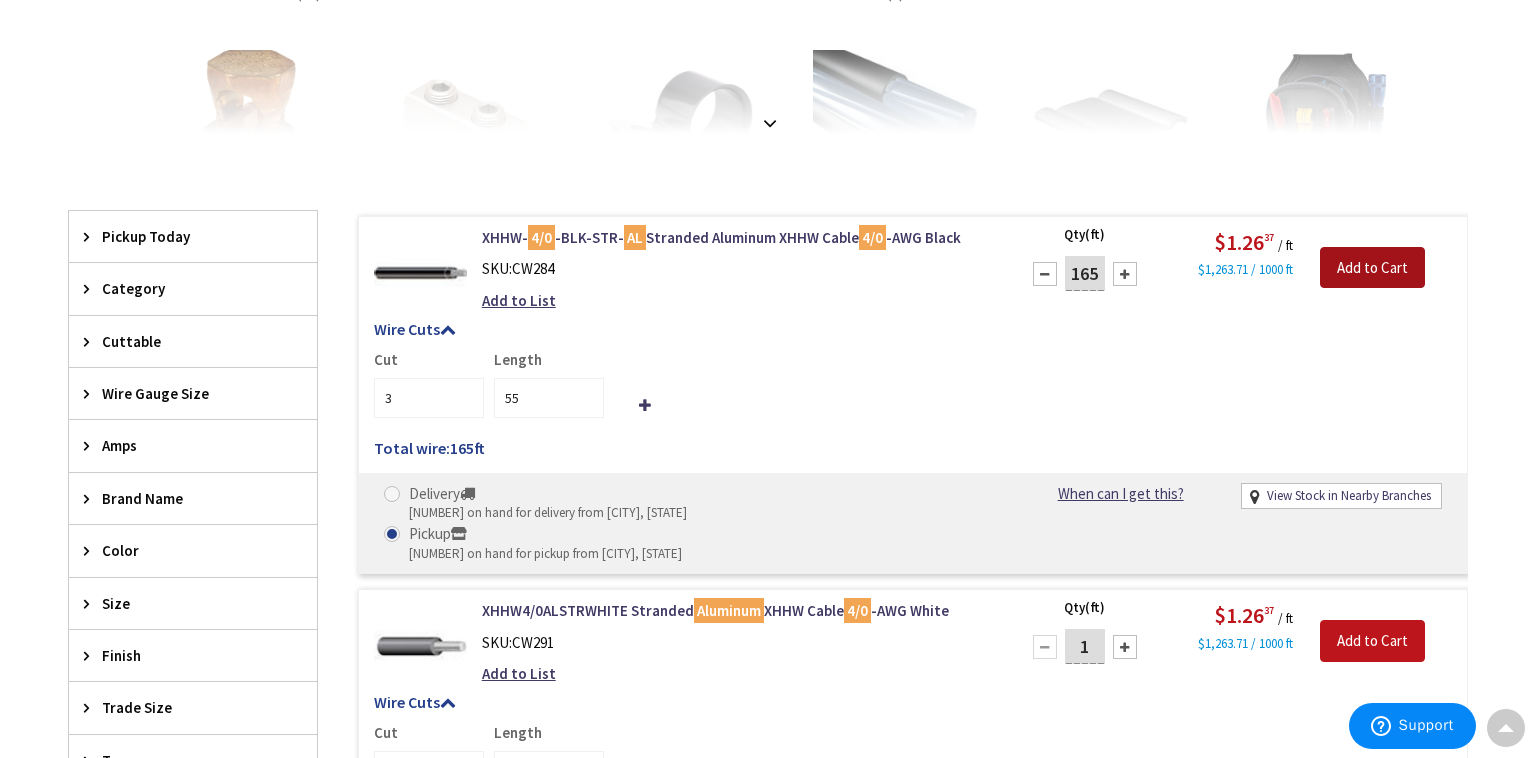 click on "Add to Cart" at bounding box center (1372, 268) 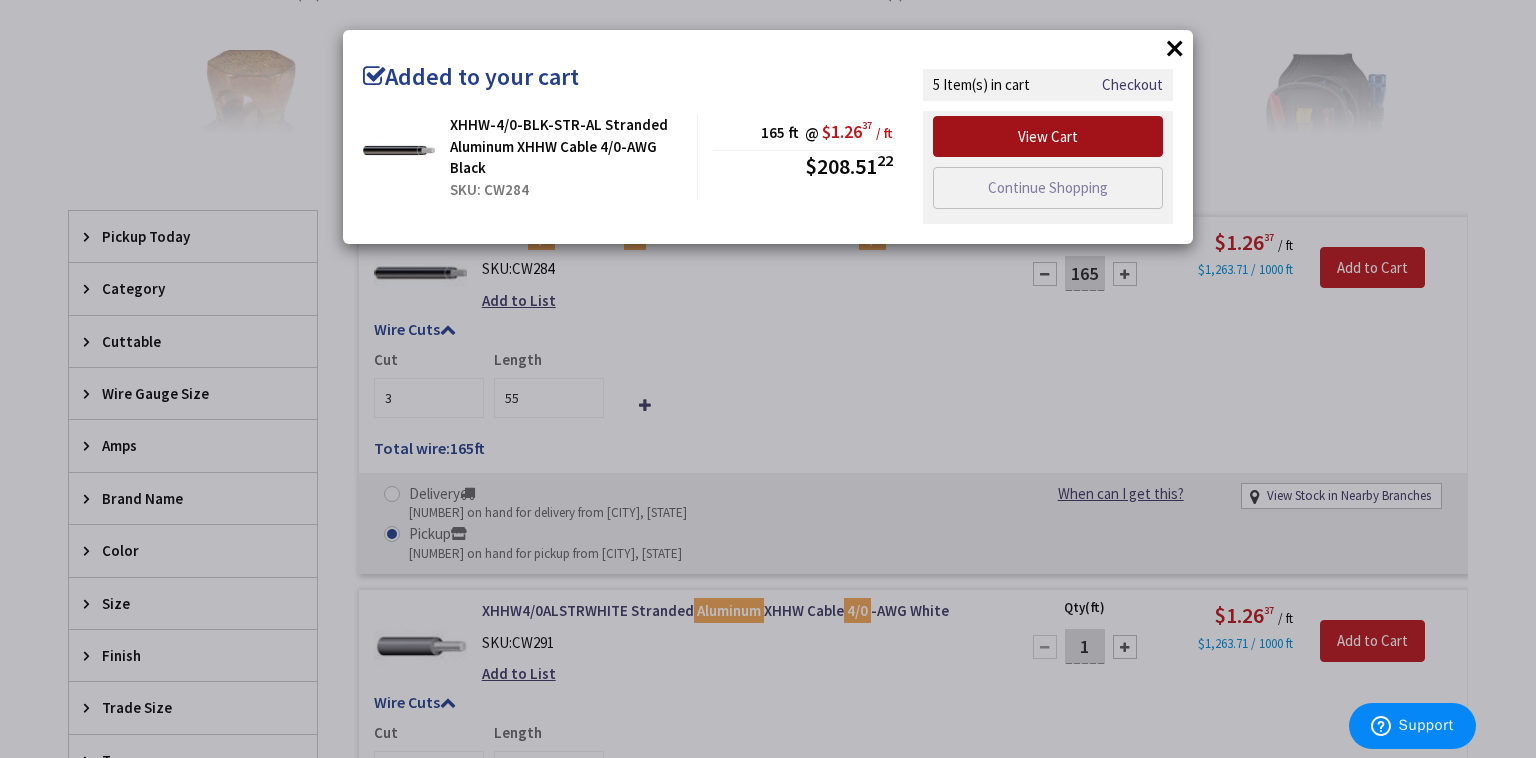 click on "View Cart" at bounding box center [1048, 137] 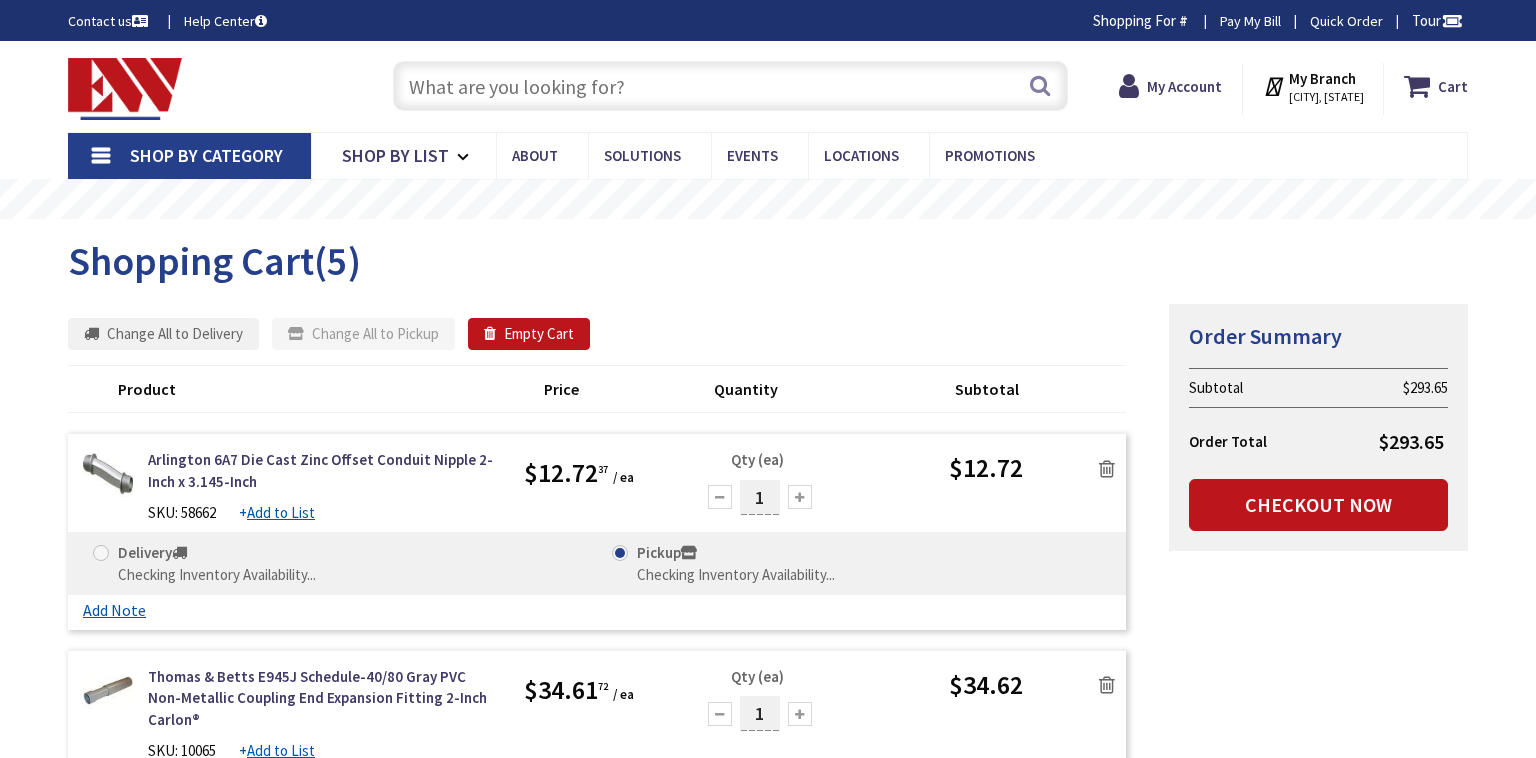 scroll, scrollTop: 0, scrollLeft: 0, axis: both 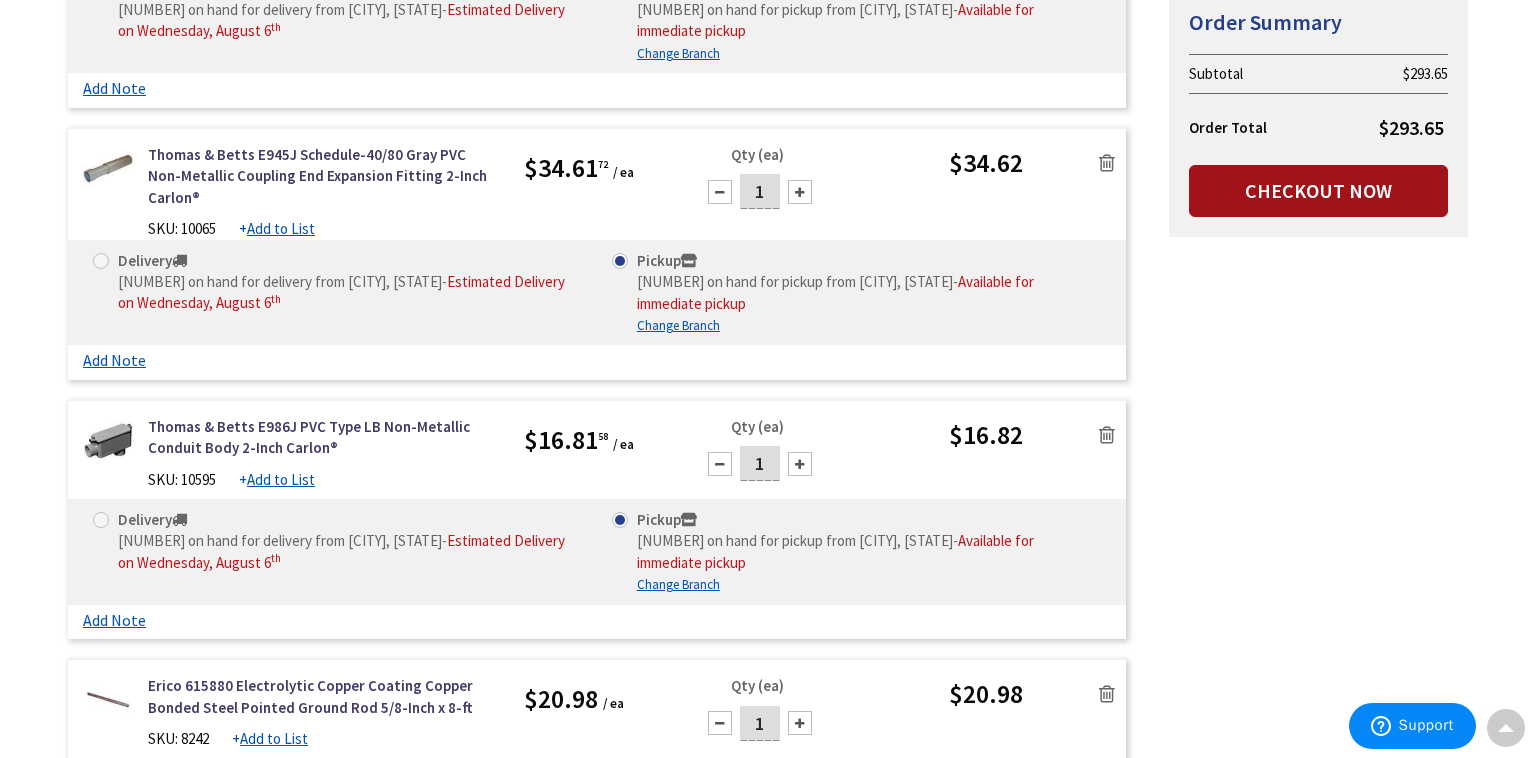 click on "Checkout Now" at bounding box center [1318, 191] 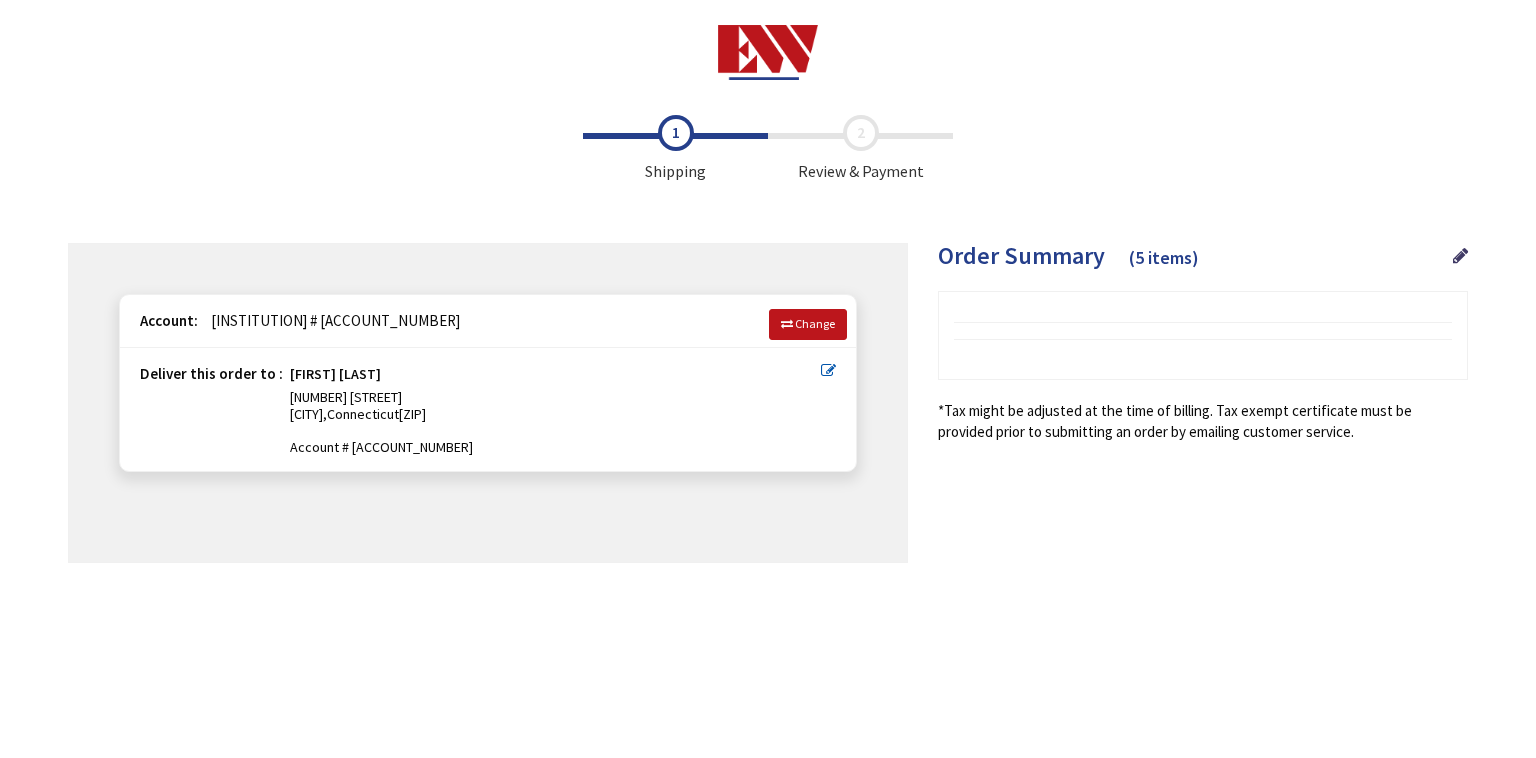 scroll, scrollTop: 0, scrollLeft: 0, axis: both 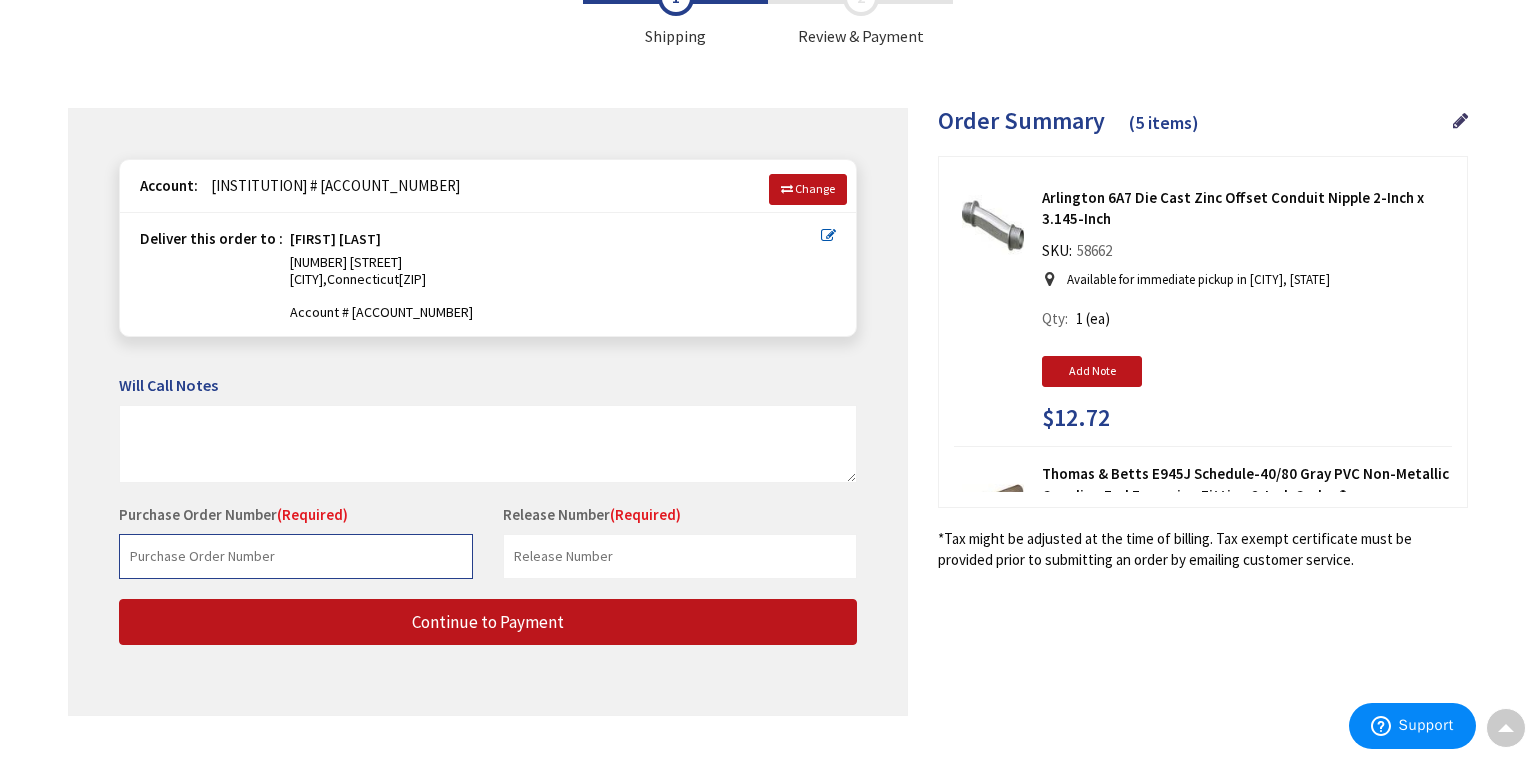 click at bounding box center [296, 556] 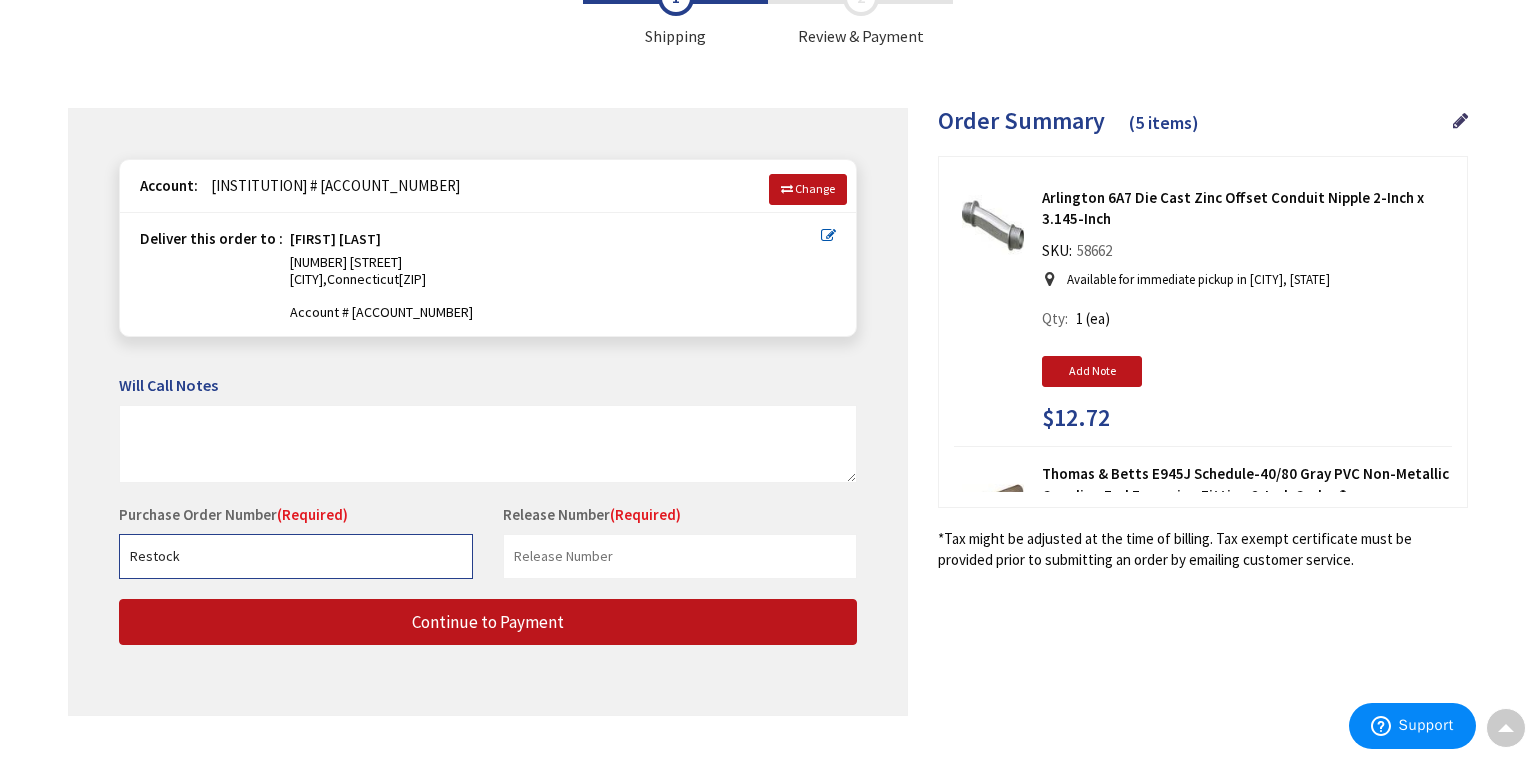 type on "Restock" 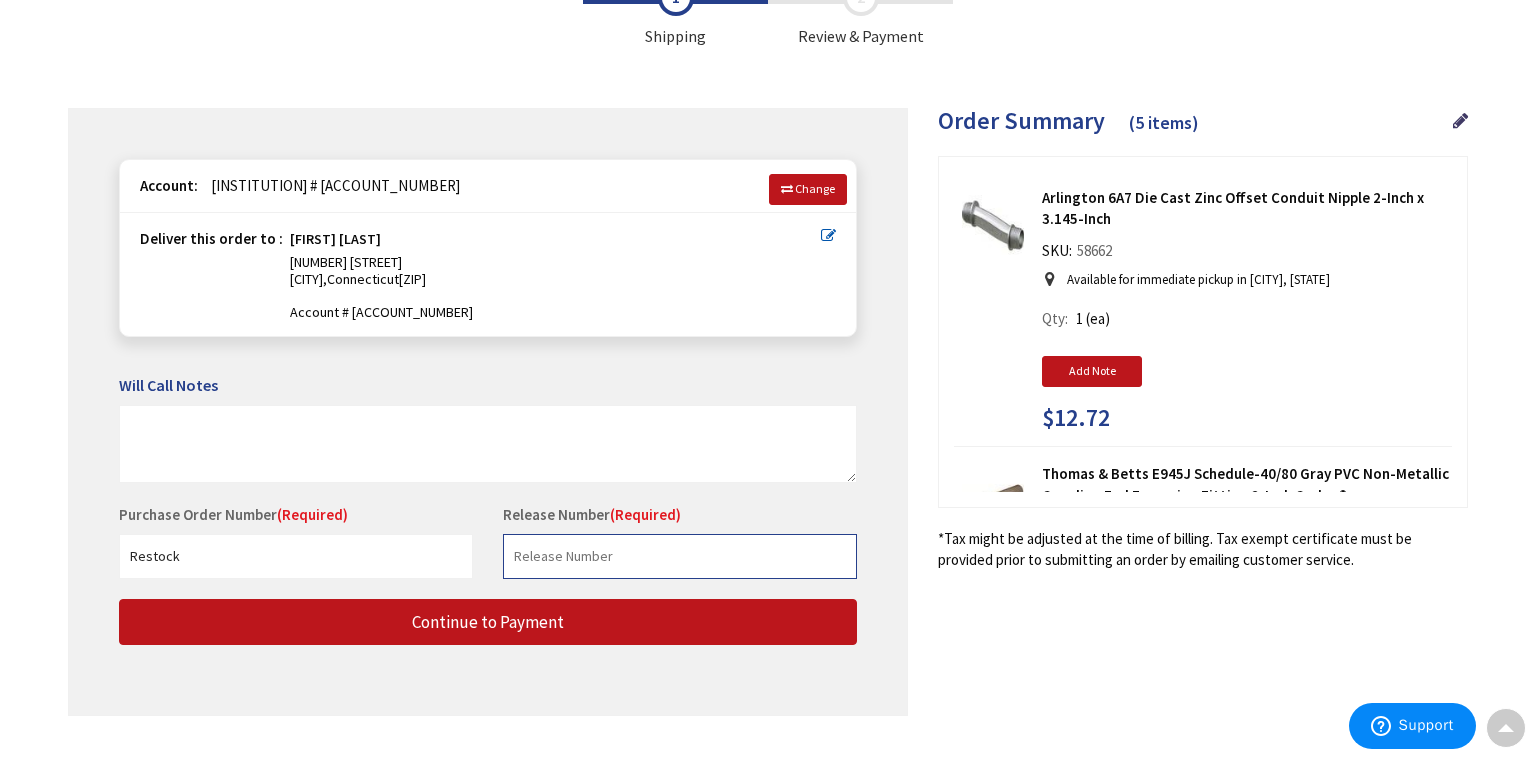 click at bounding box center [680, 556] 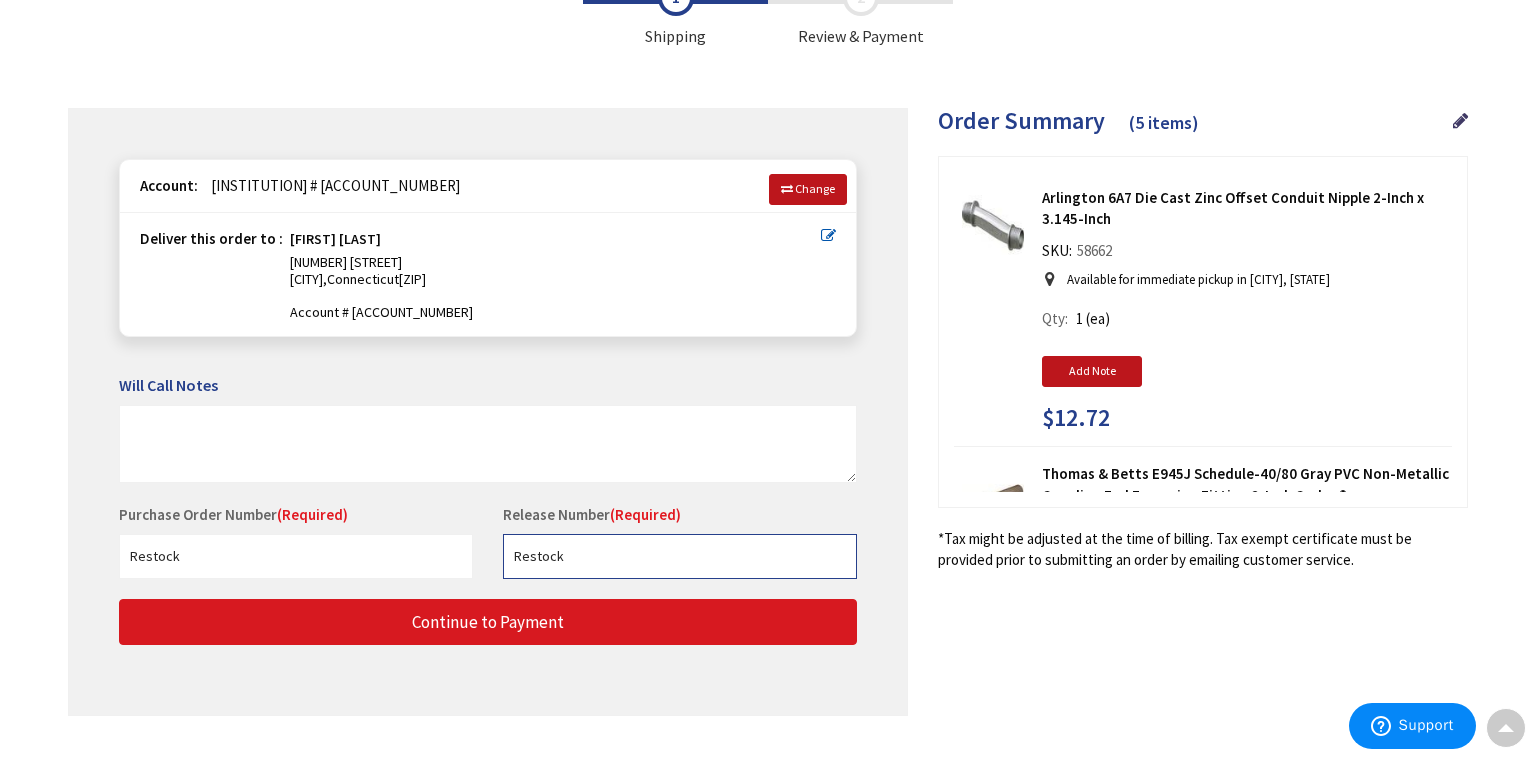 scroll, scrollTop: 140, scrollLeft: 0, axis: vertical 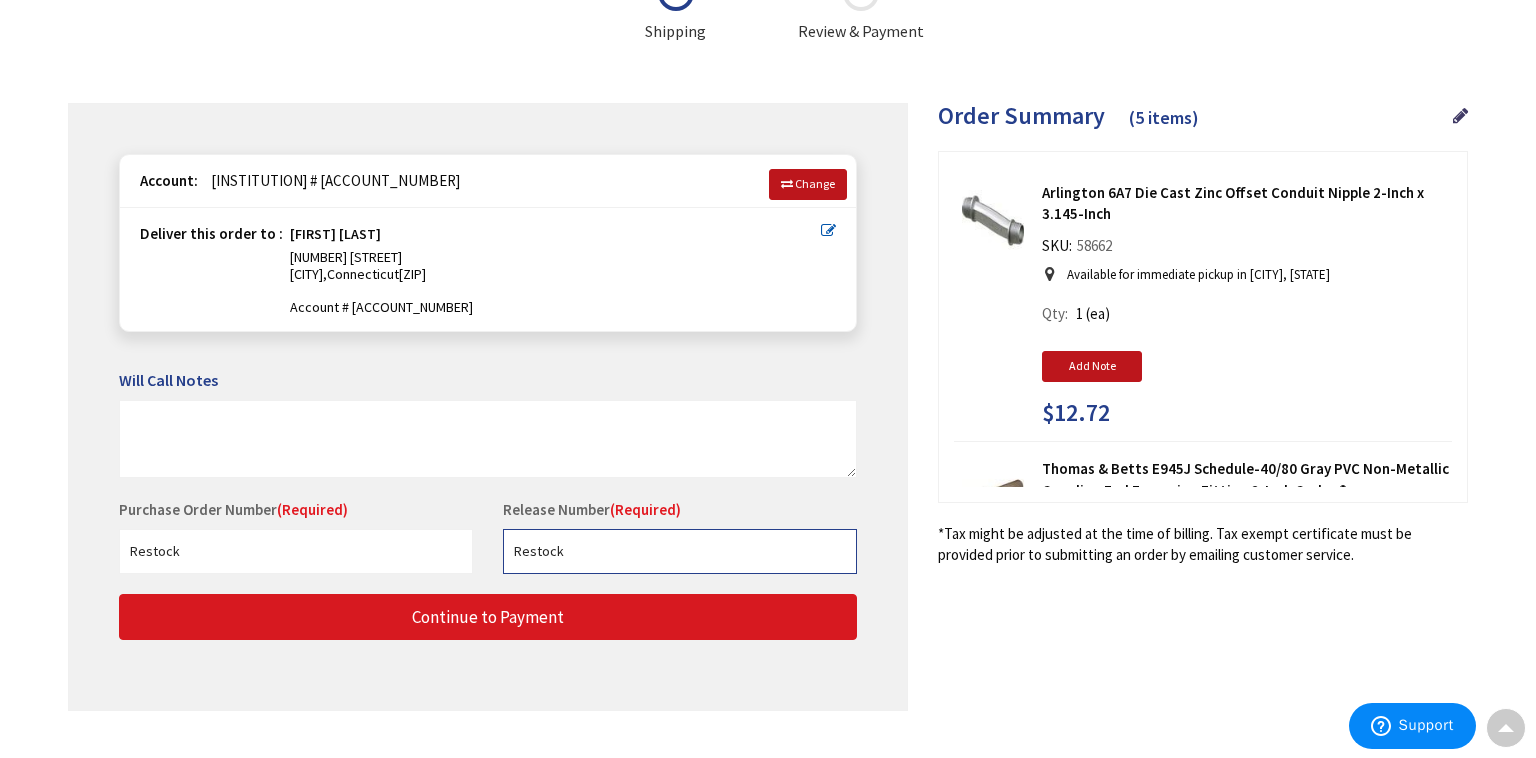 type on "Restock" 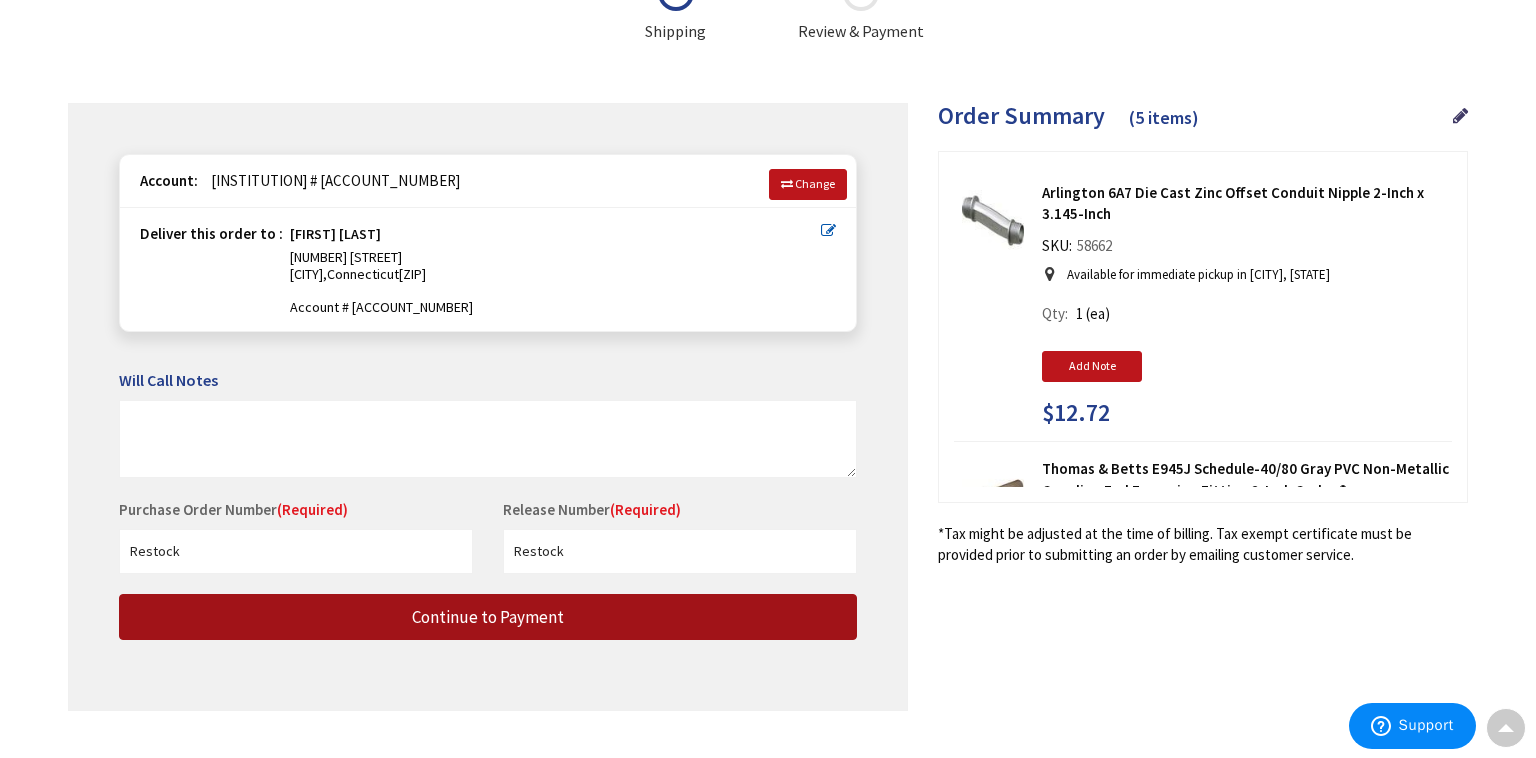 click on "Continue to Payment" at bounding box center (488, 617) 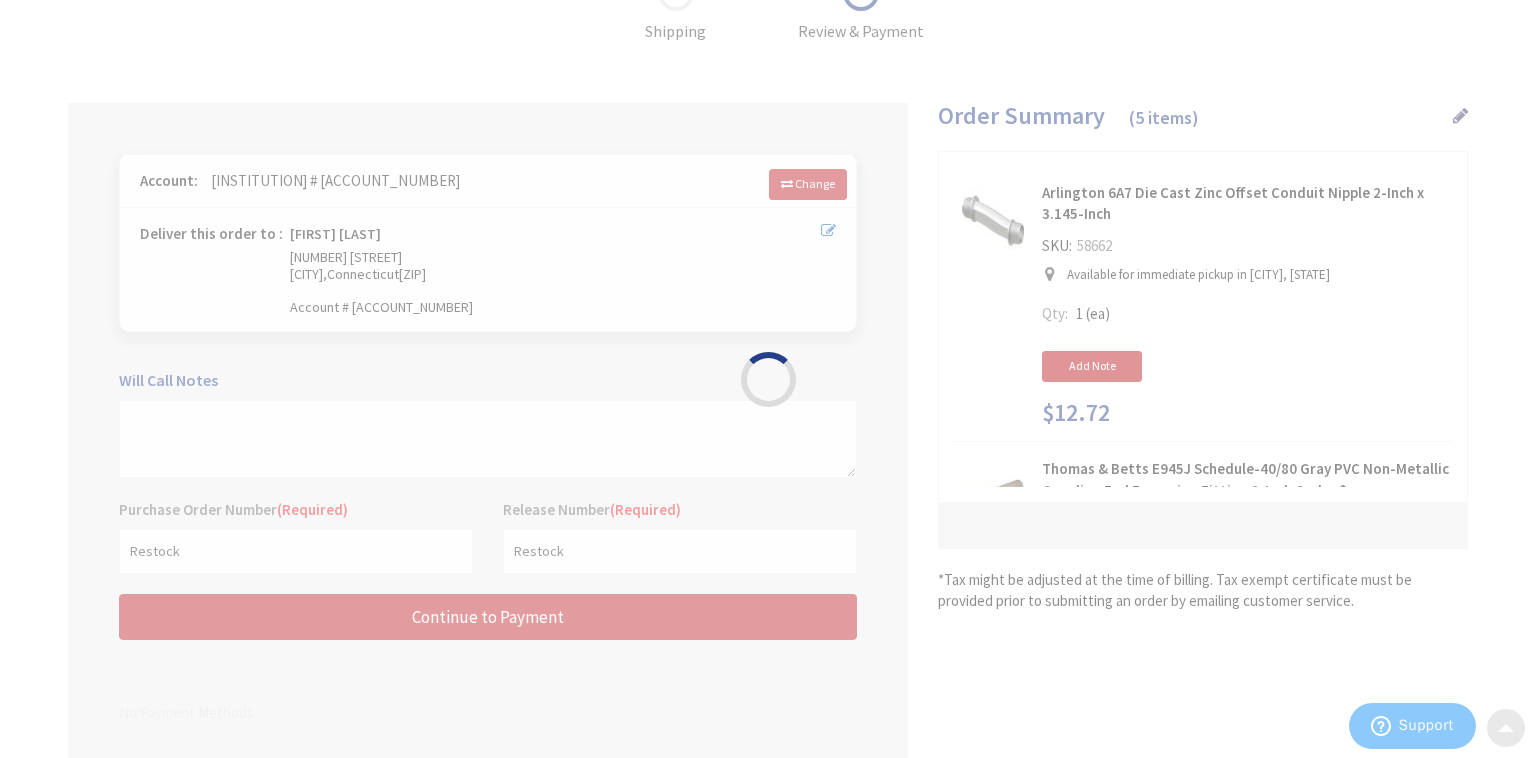 scroll, scrollTop: 0, scrollLeft: 0, axis: both 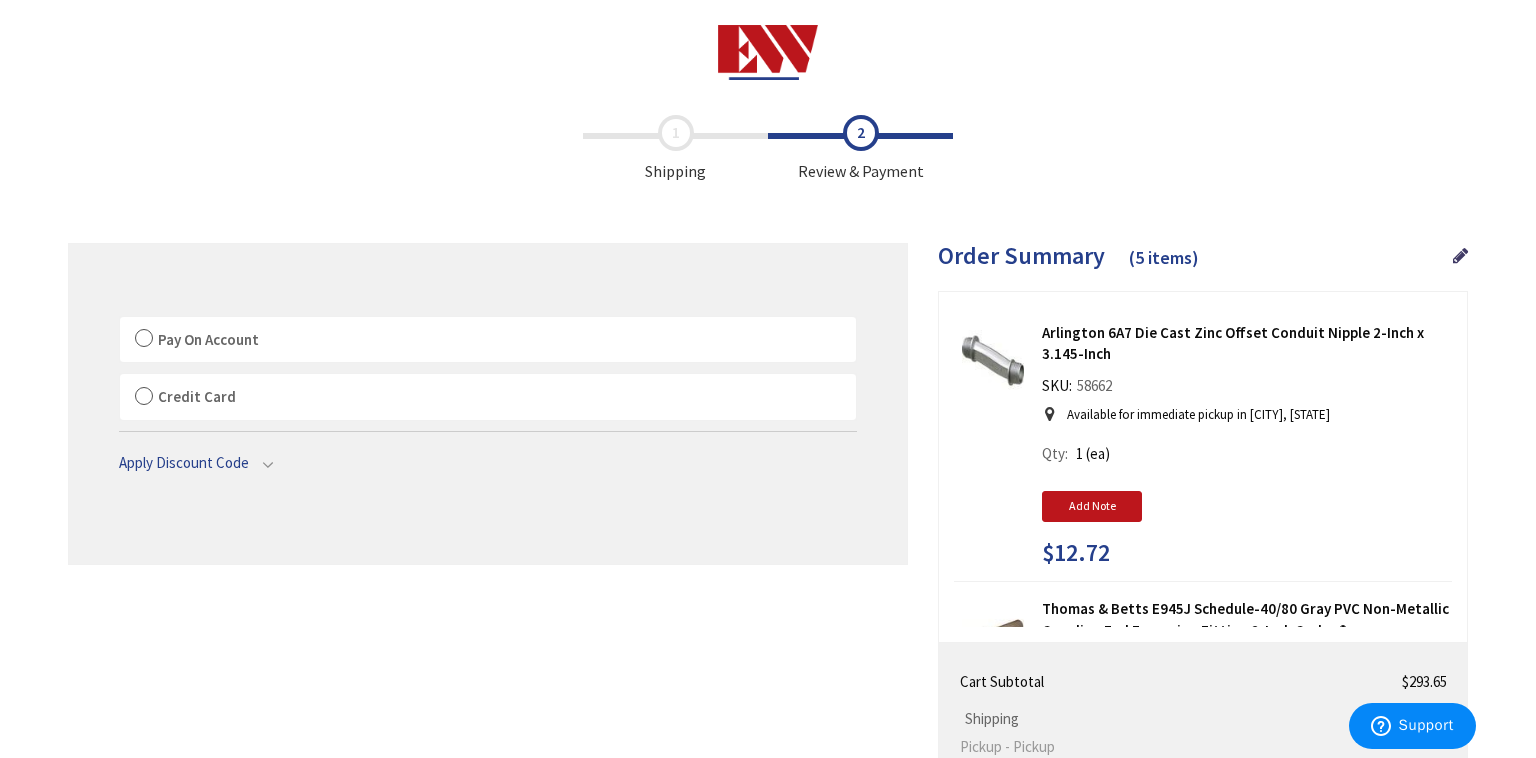 click on "Pay On Account" at bounding box center (488, 340) 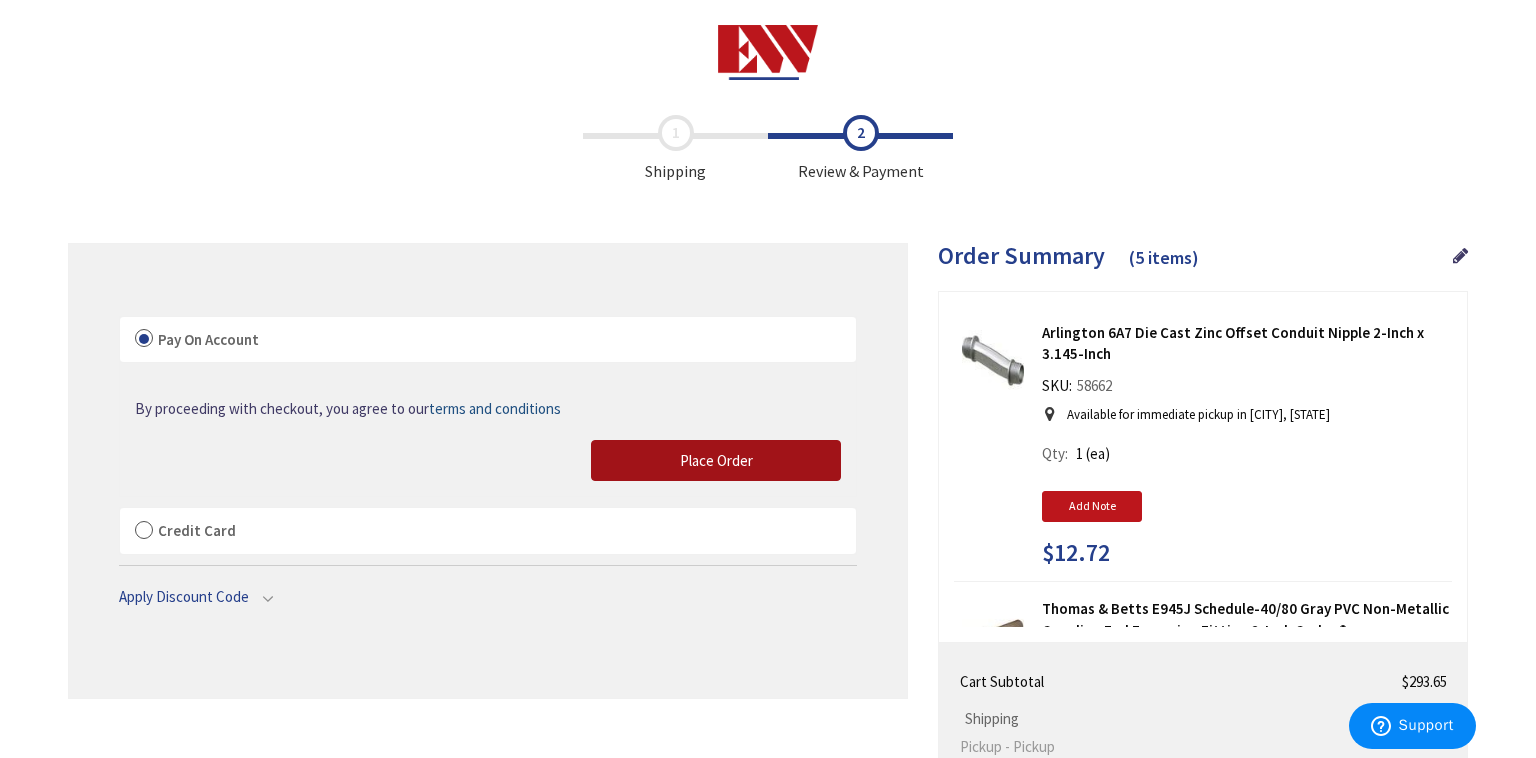 click on "Place Order" at bounding box center [716, 460] 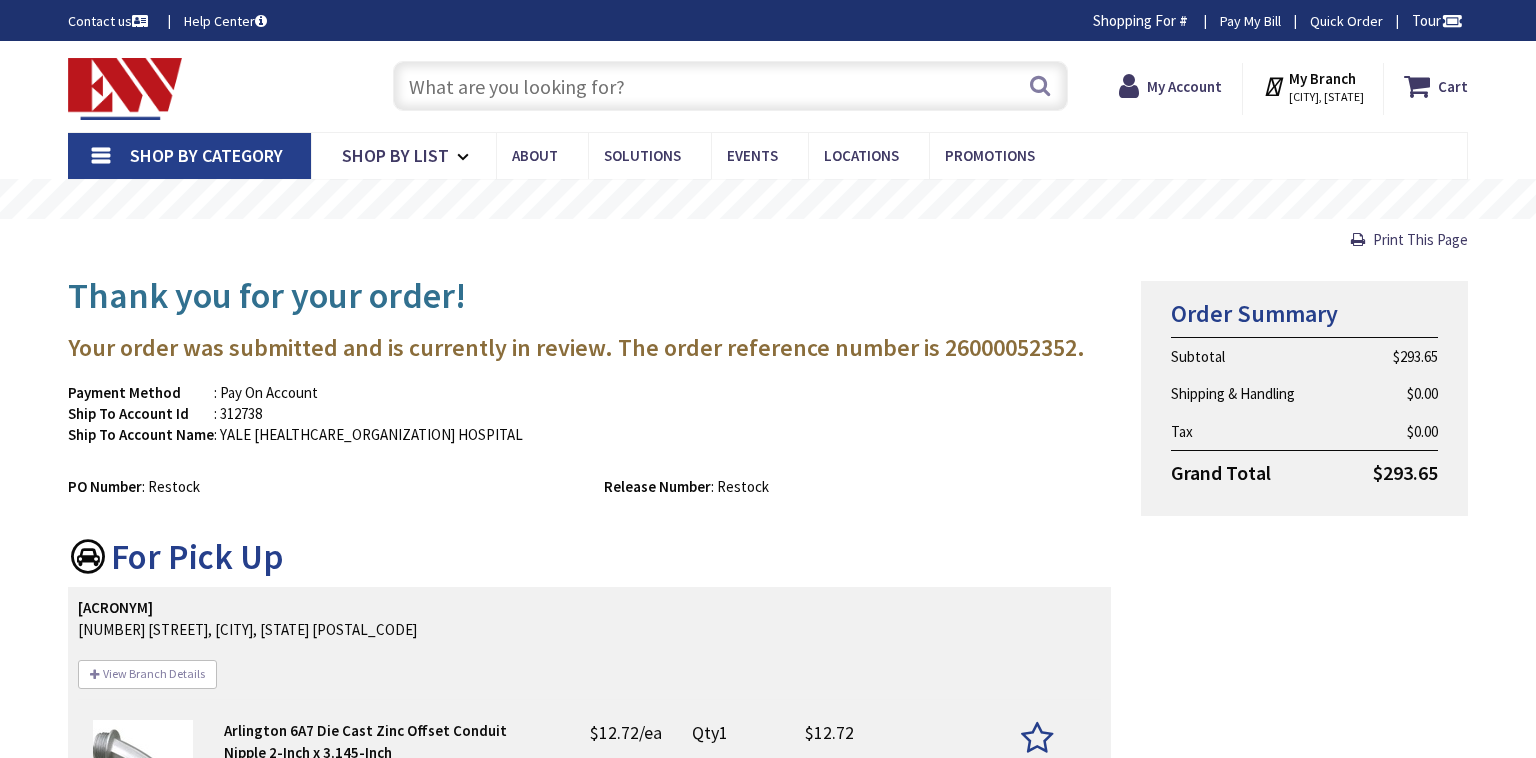 scroll, scrollTop: 0, scrollLeft: 0, axis: both 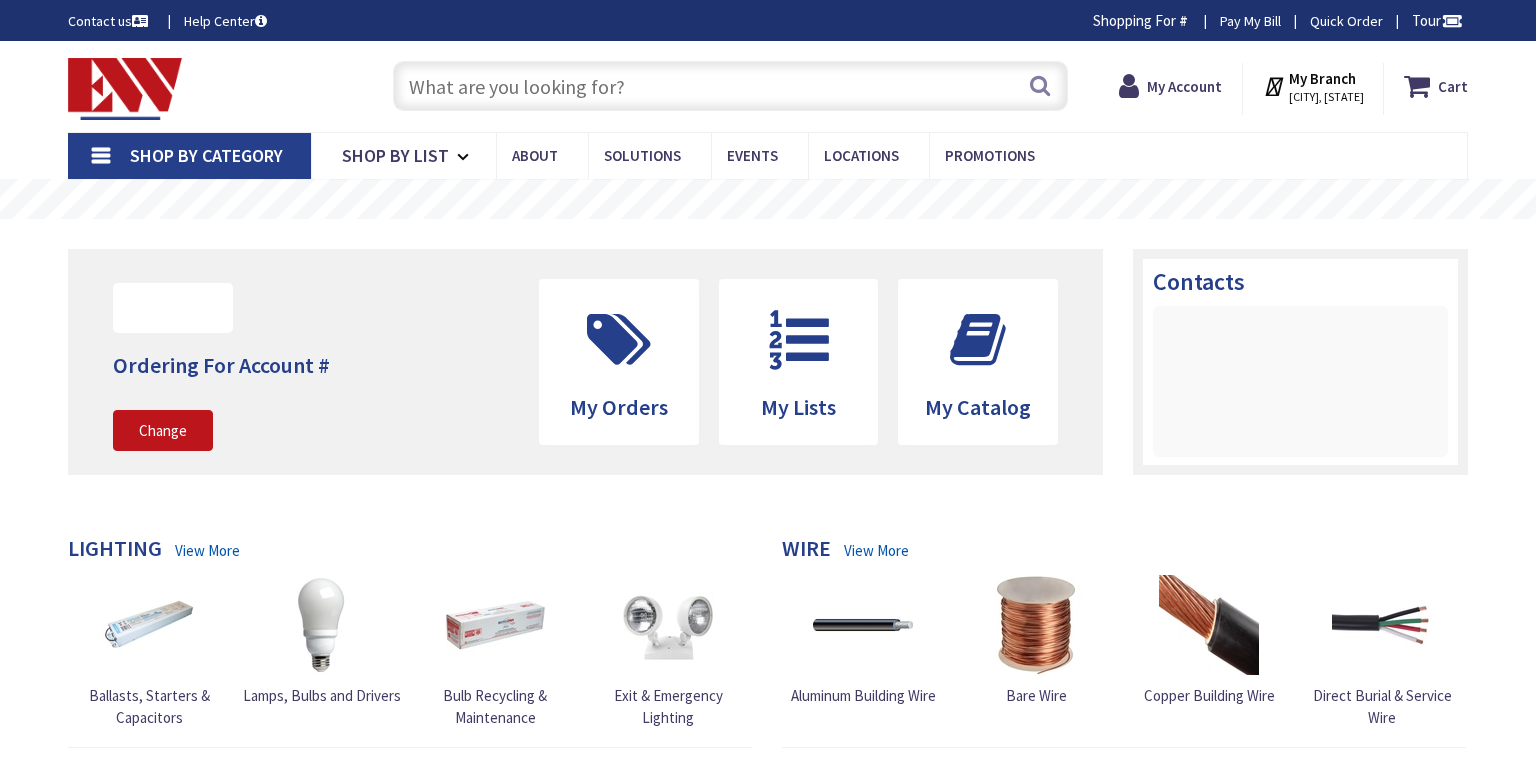 click at bounding box center [730, 86] 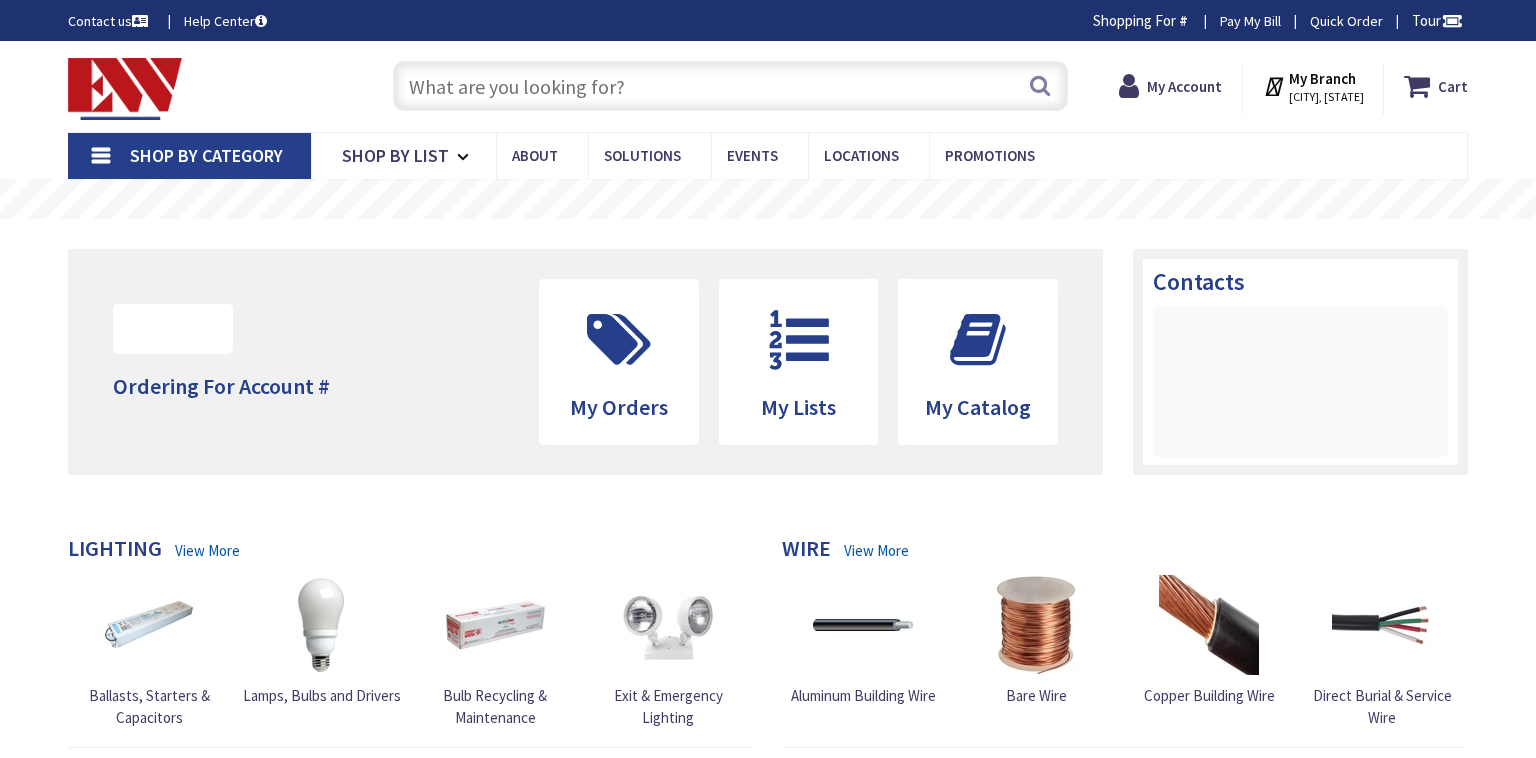 scroll, scrollTop: 0, scrollLeft: 0, axis: both 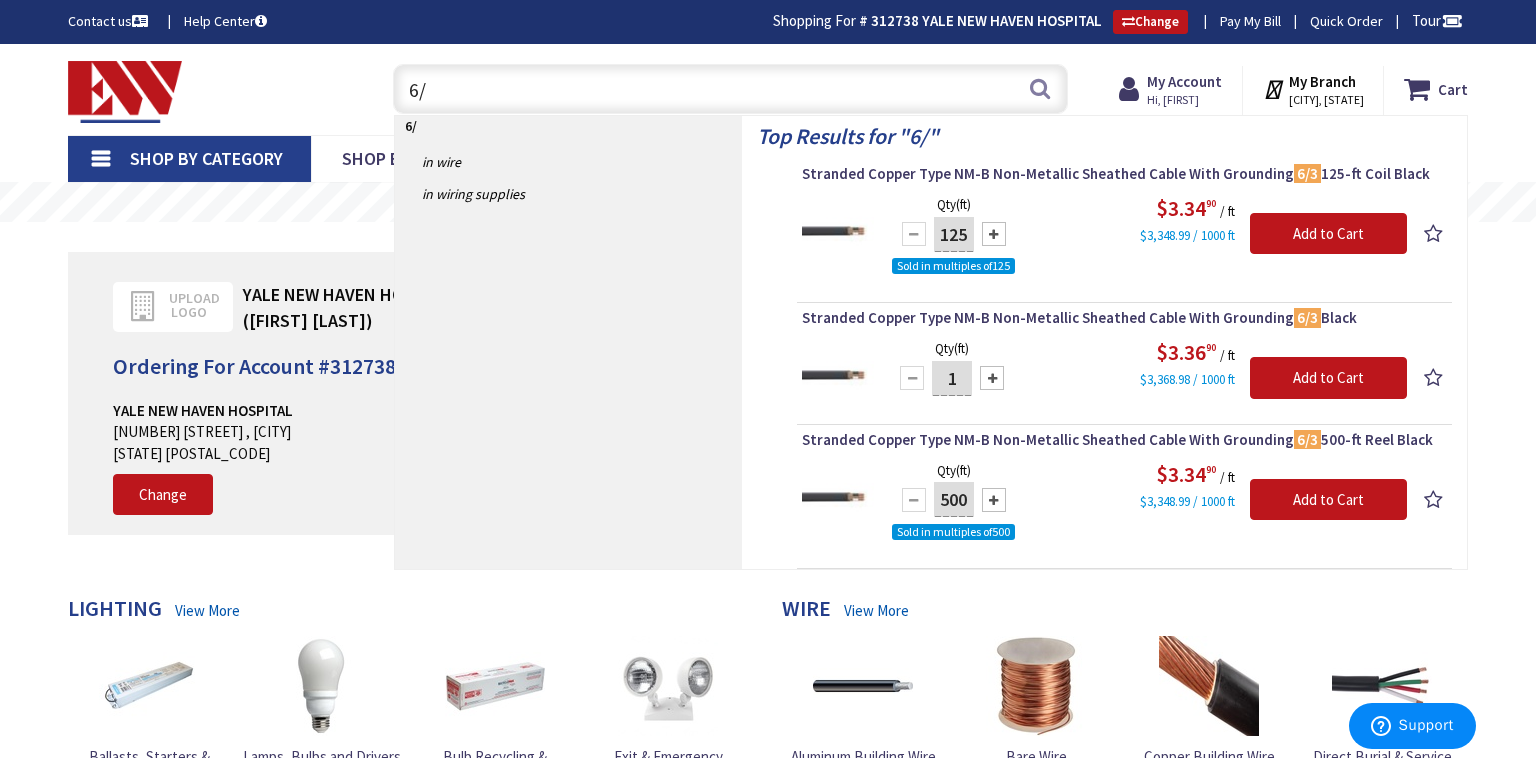 type on "6" 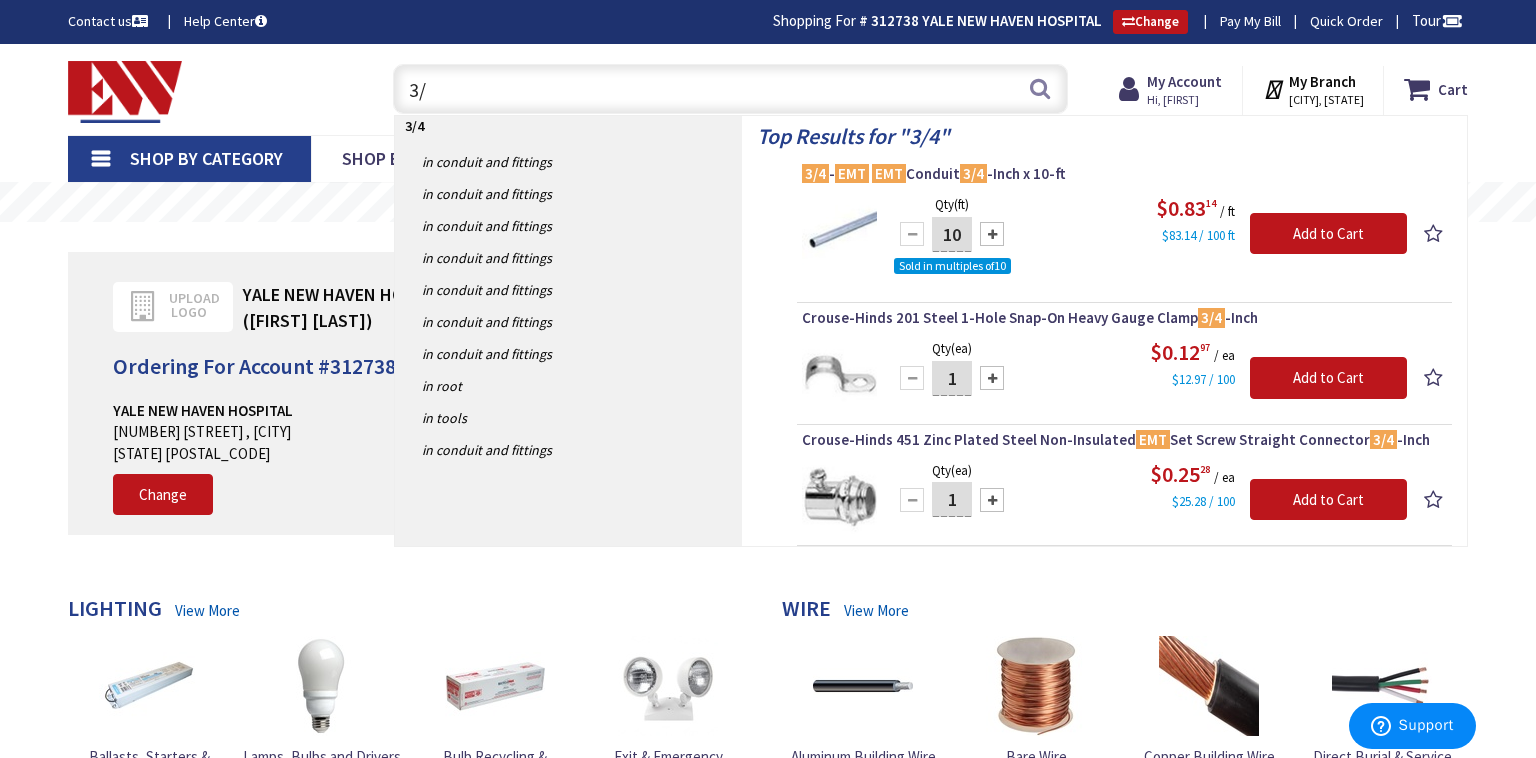 type on "3" 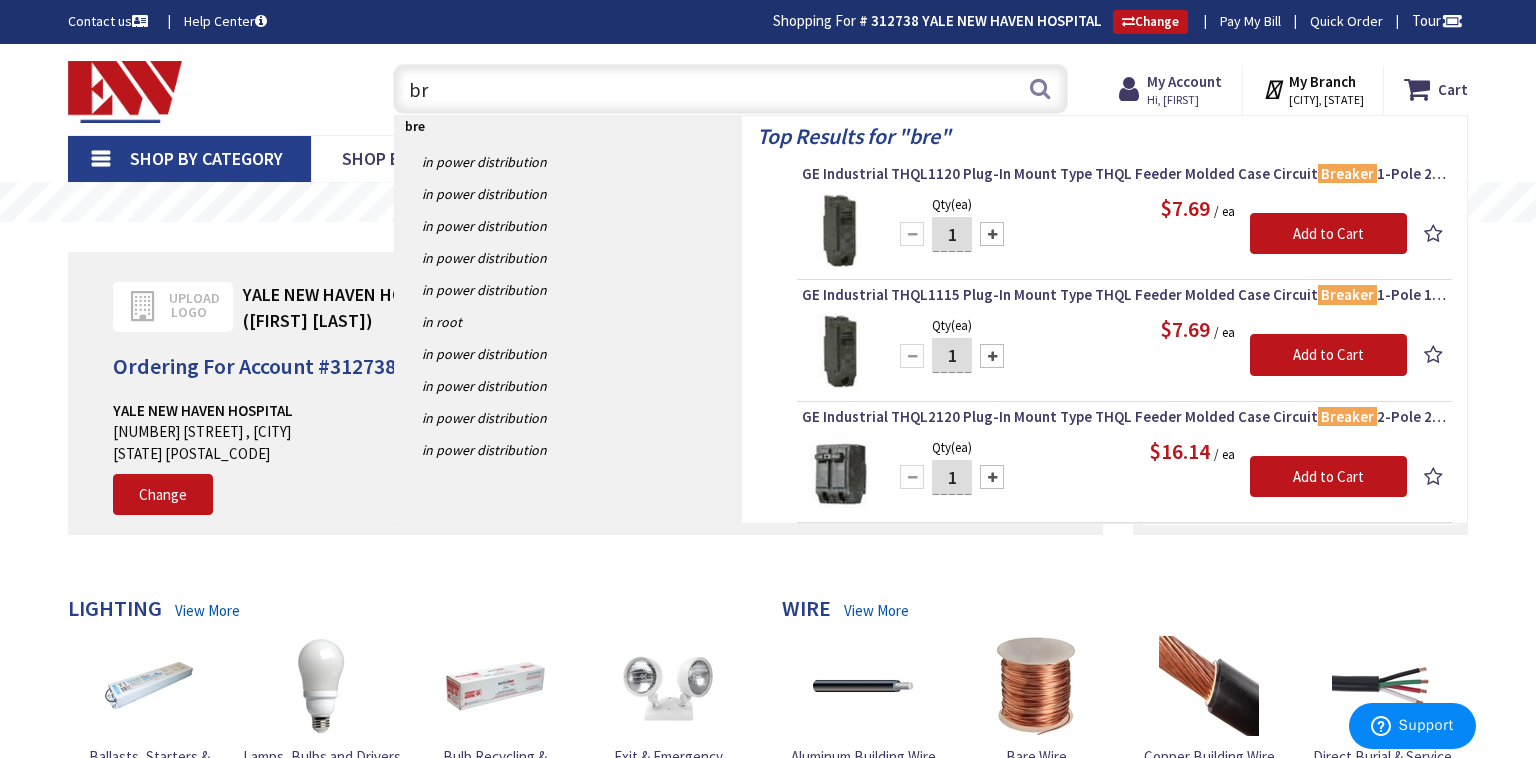type on "b" 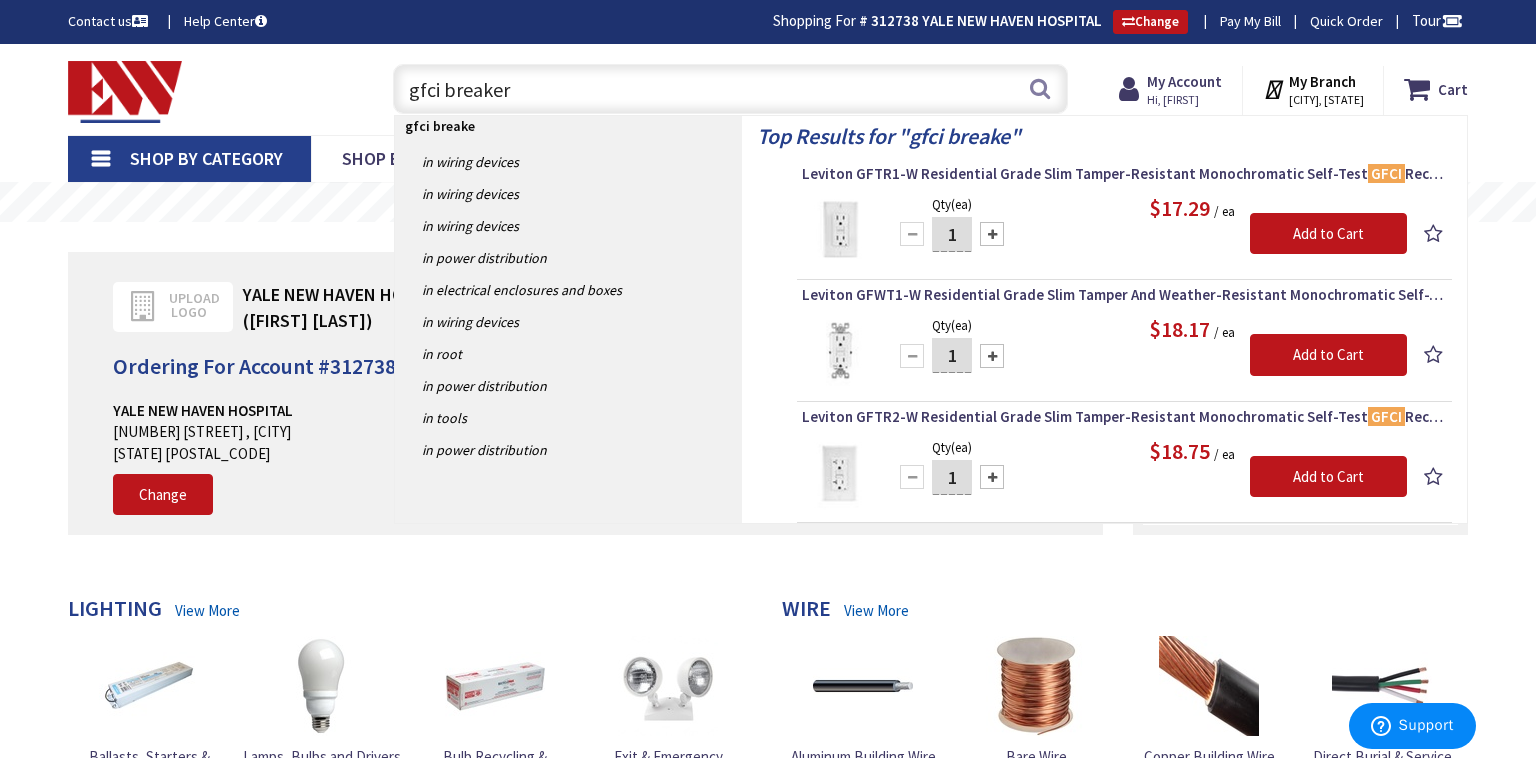 type on "gfci breaker" 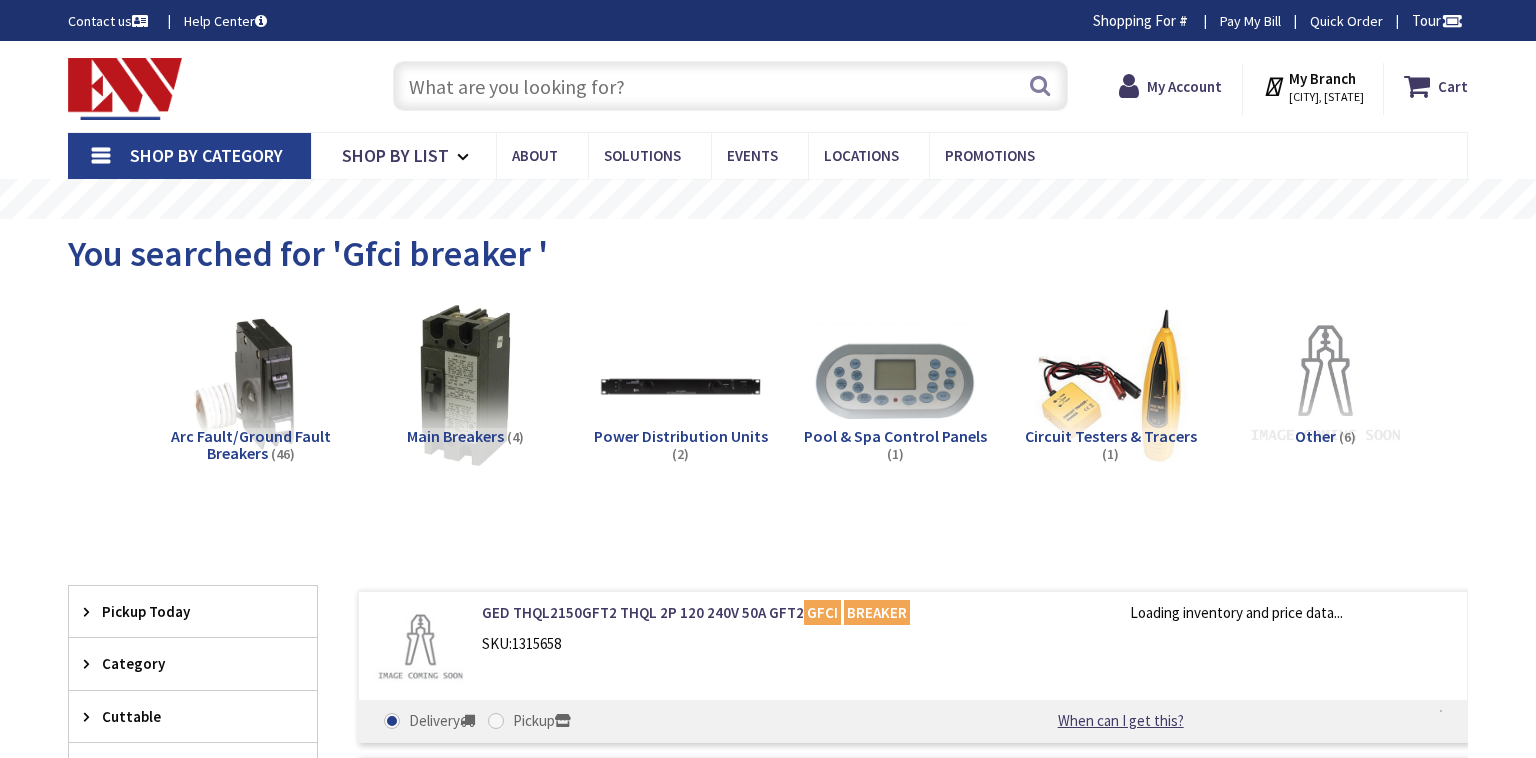scroll, scrollTop: 0, scrollLeft: 0, axis: both 